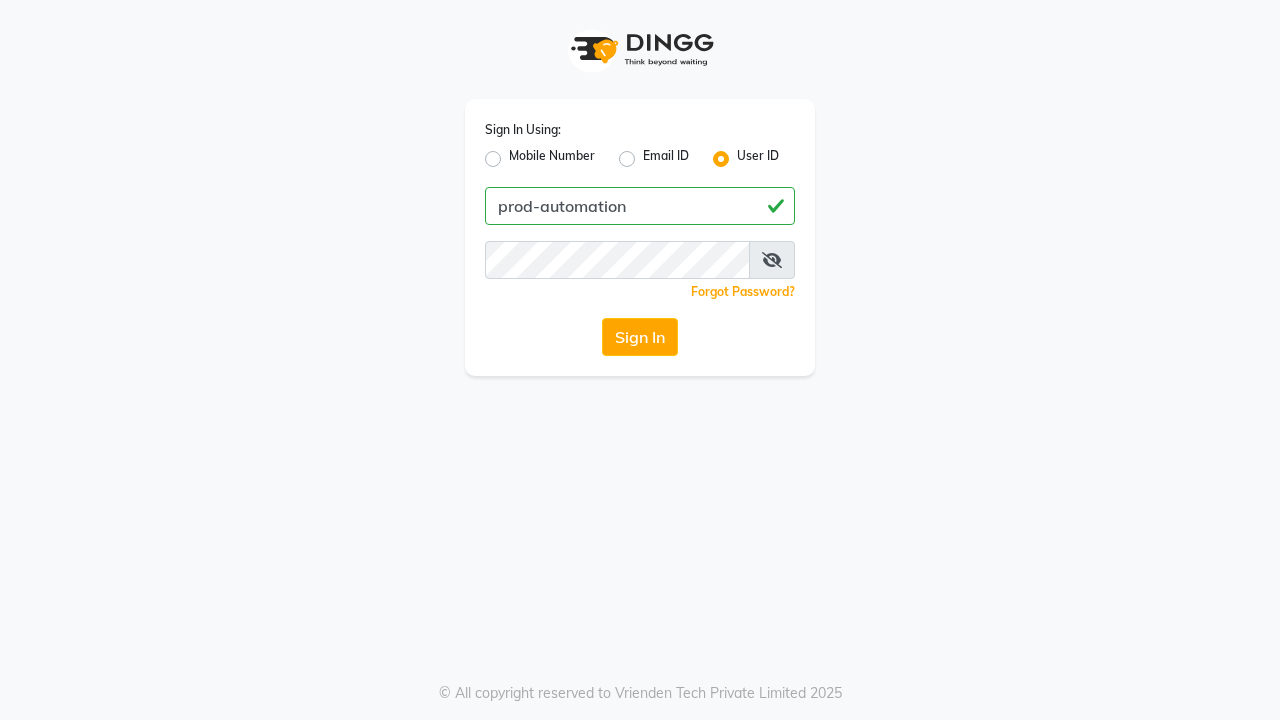 scroll, scrollTop: 0, scrollLeft: 0, axis: both 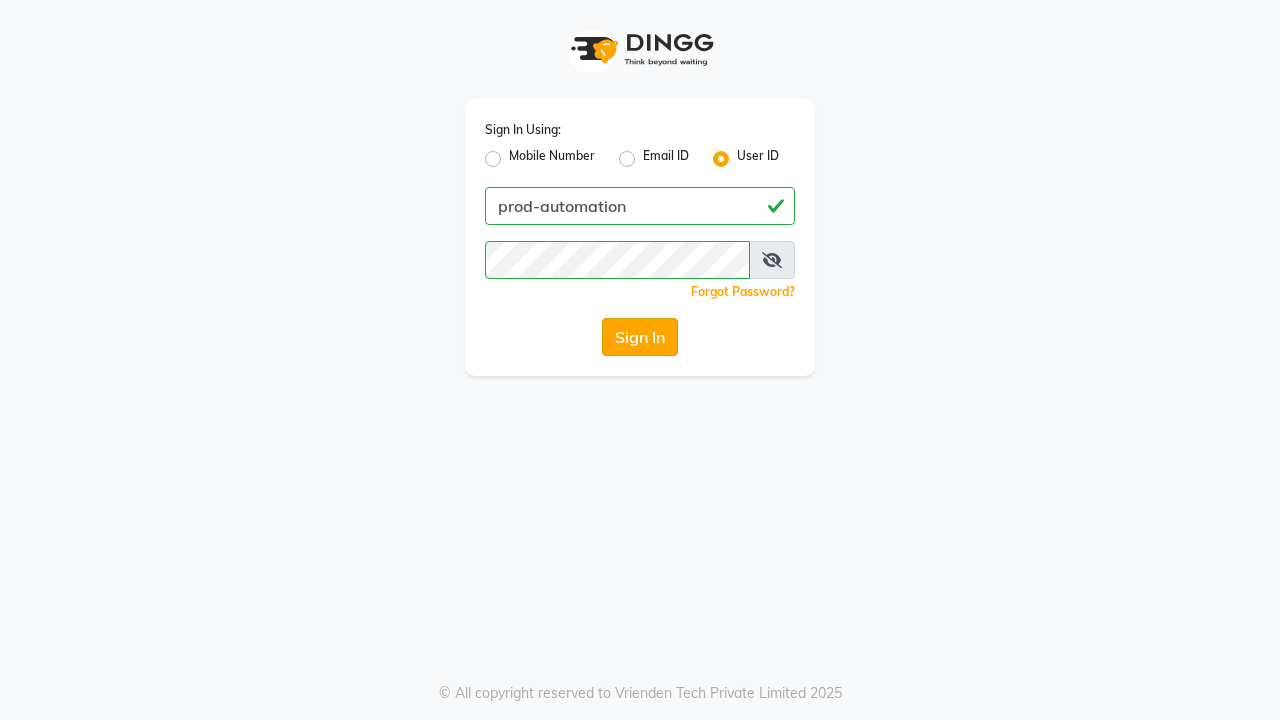 click on "Sign In" 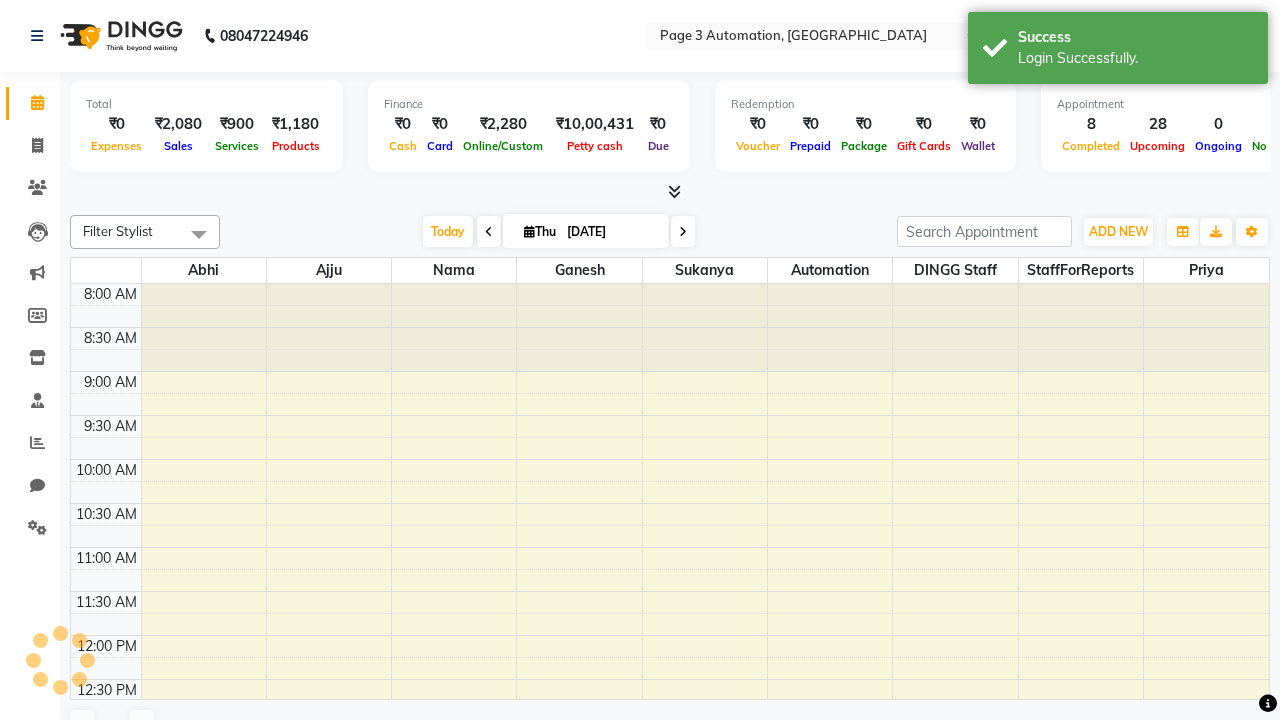 select on "en" 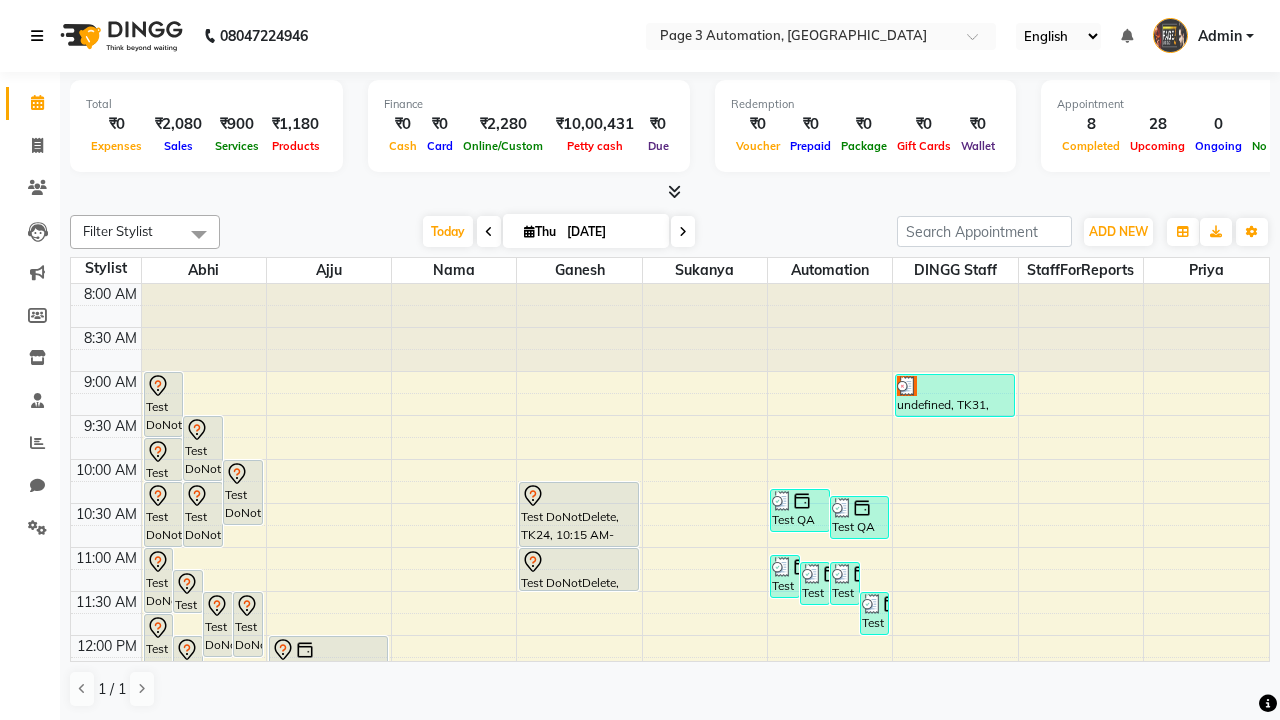 click at bounding box center (37, 36) 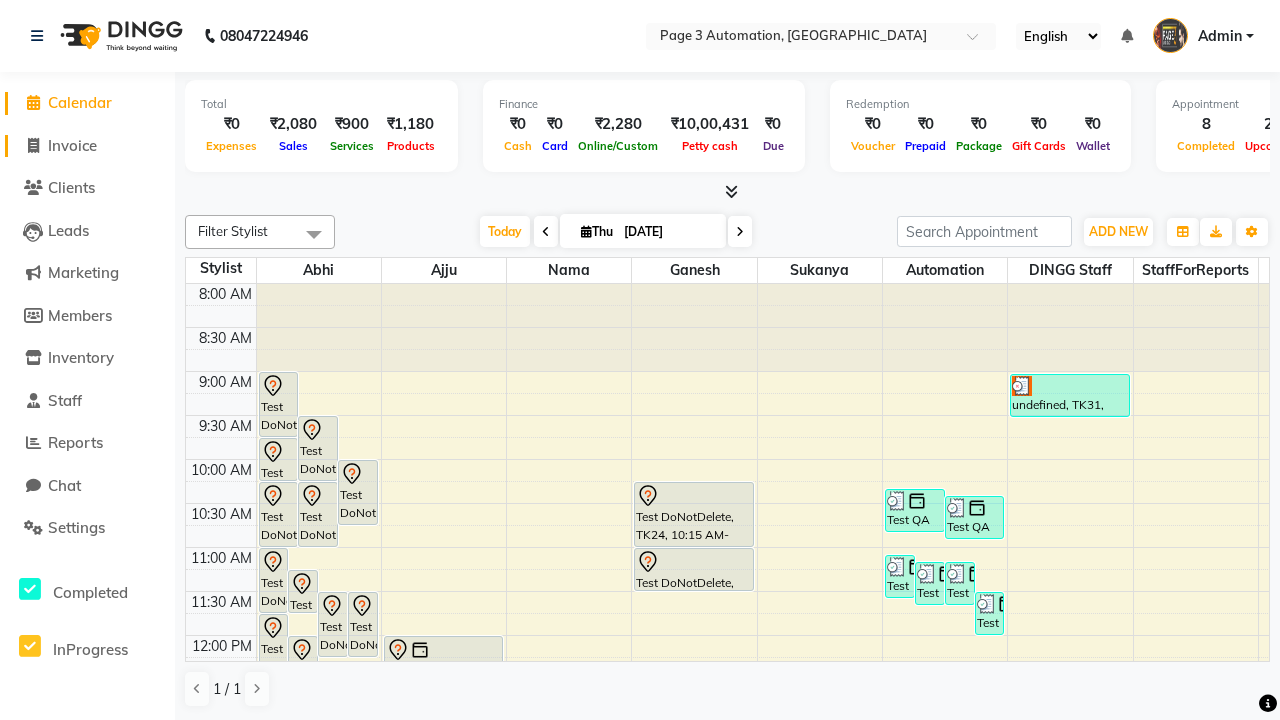 click on "Invoice" 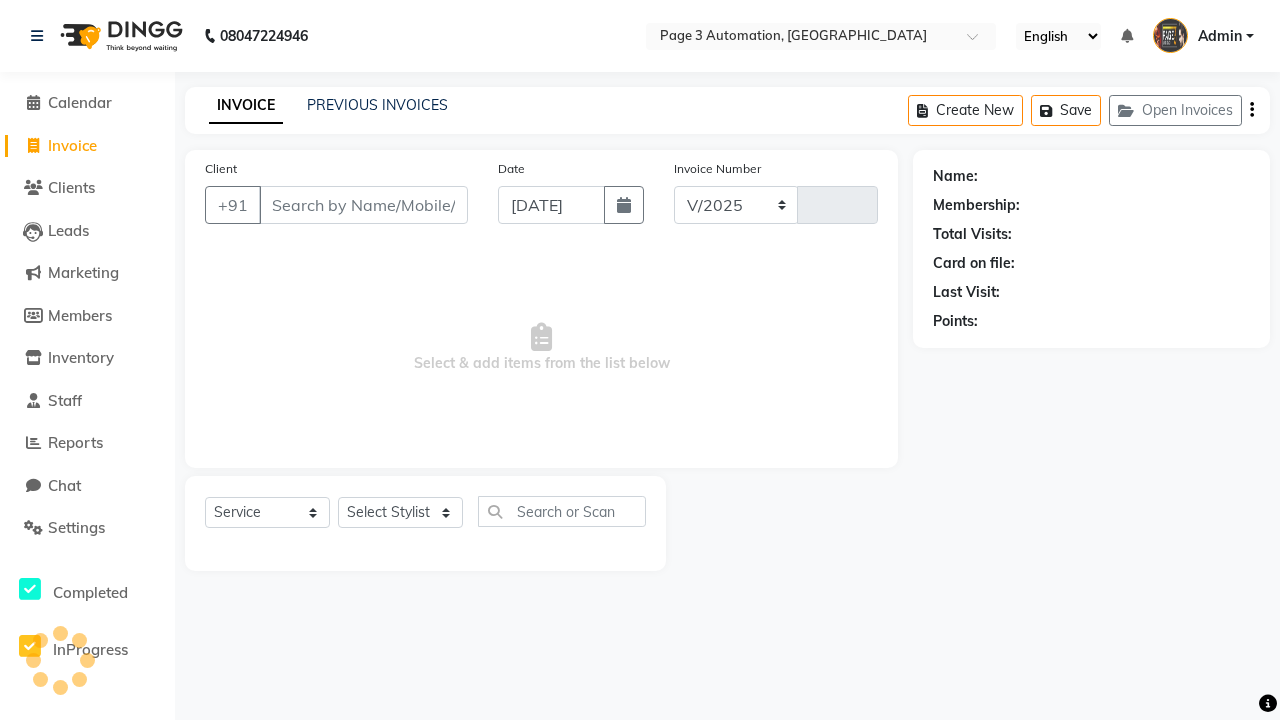 select on "2774" 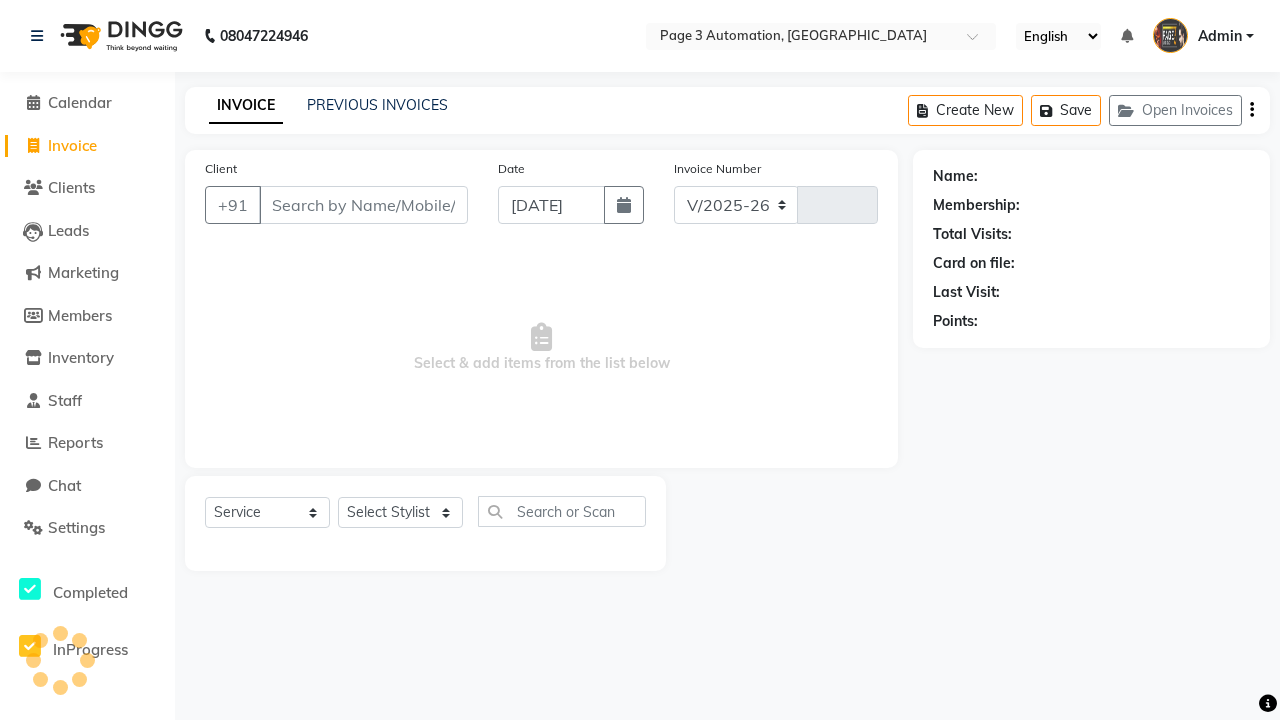 type on "7043" 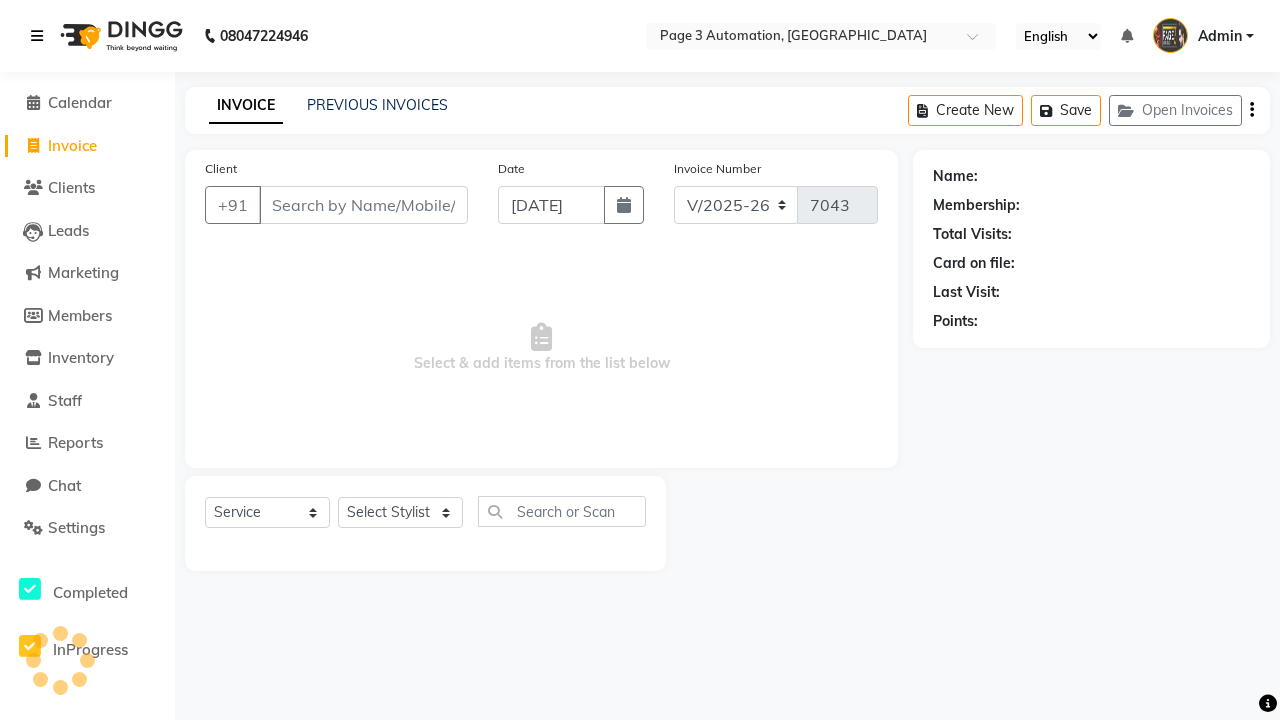 click at bounding box center [37, 36] 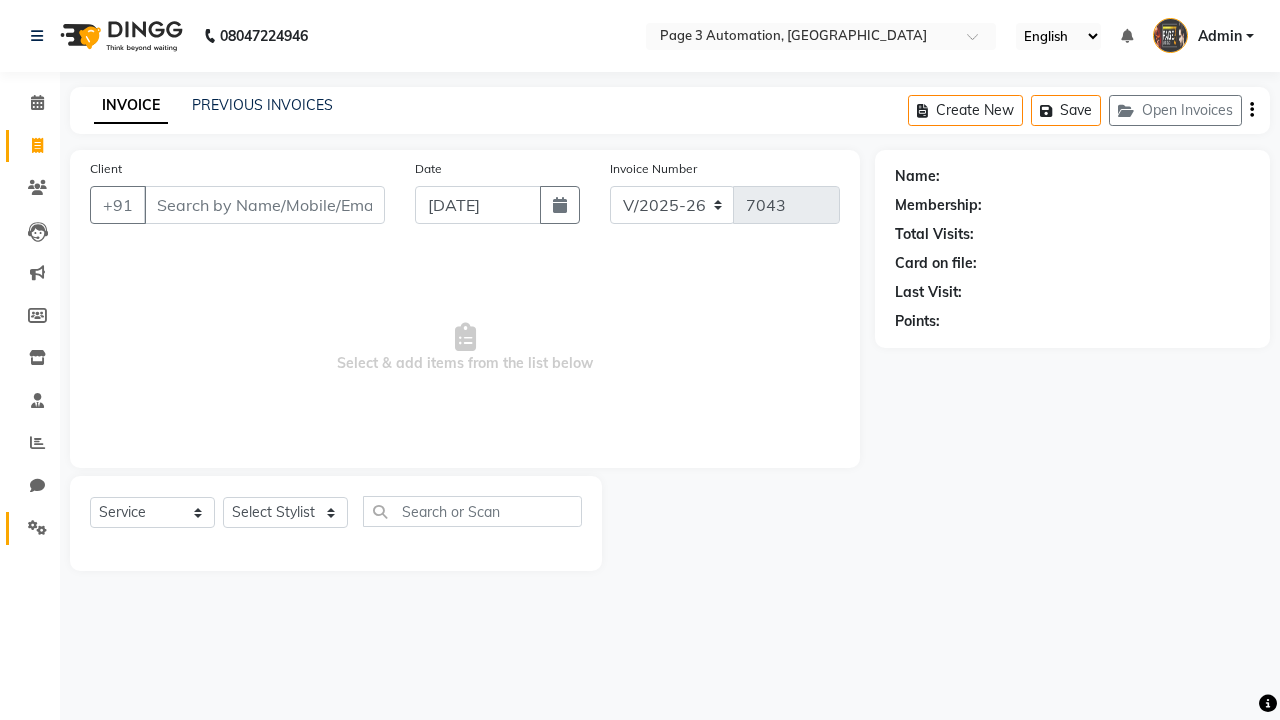 click 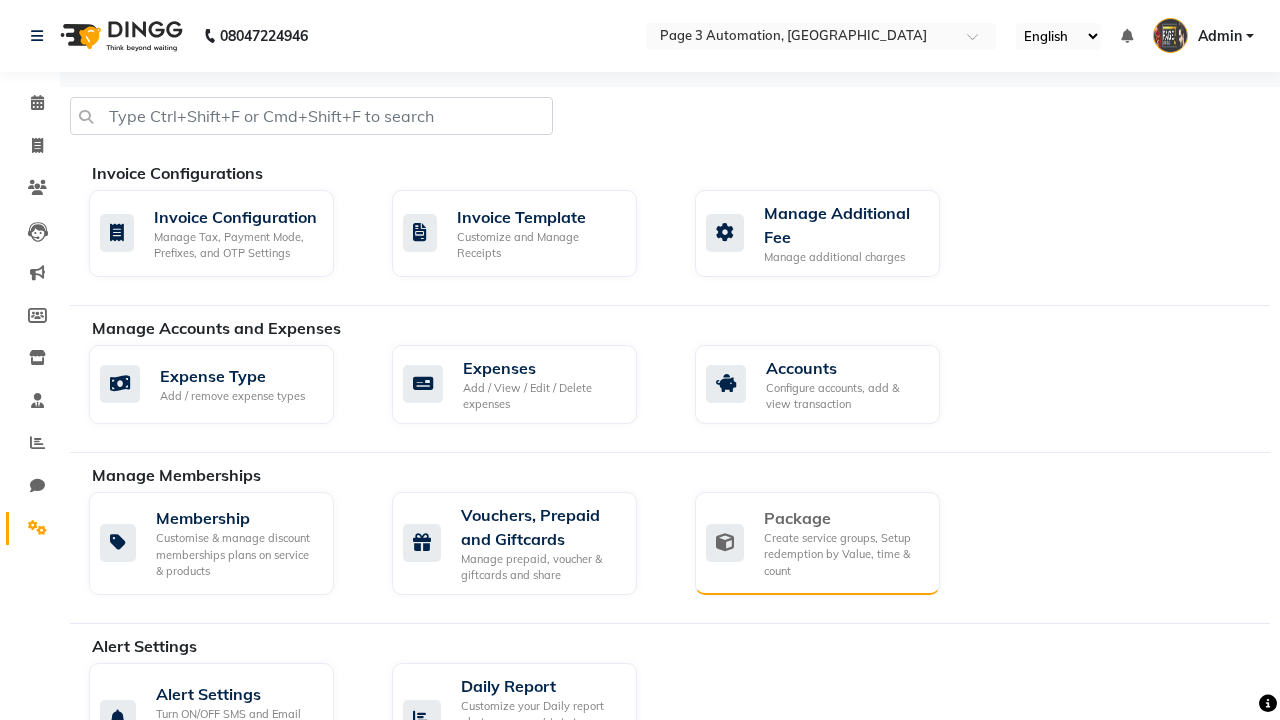 click on "Package" 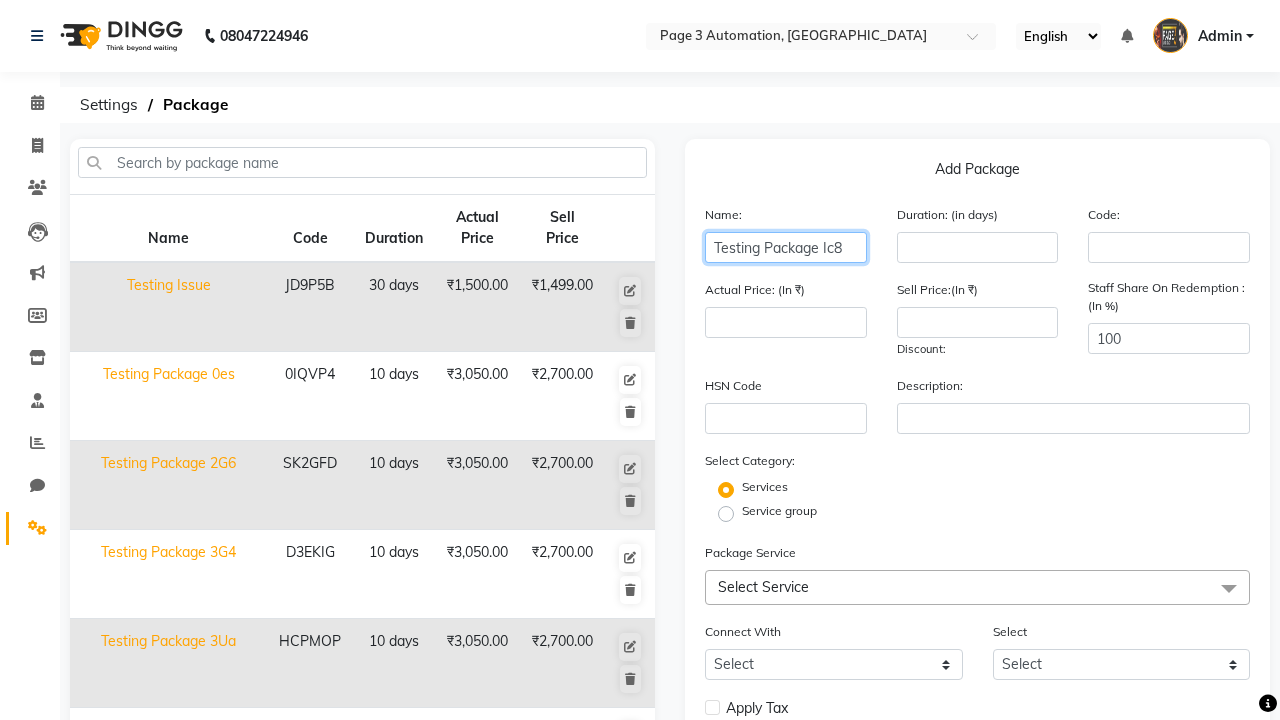 type on "Testing Package Ic8" 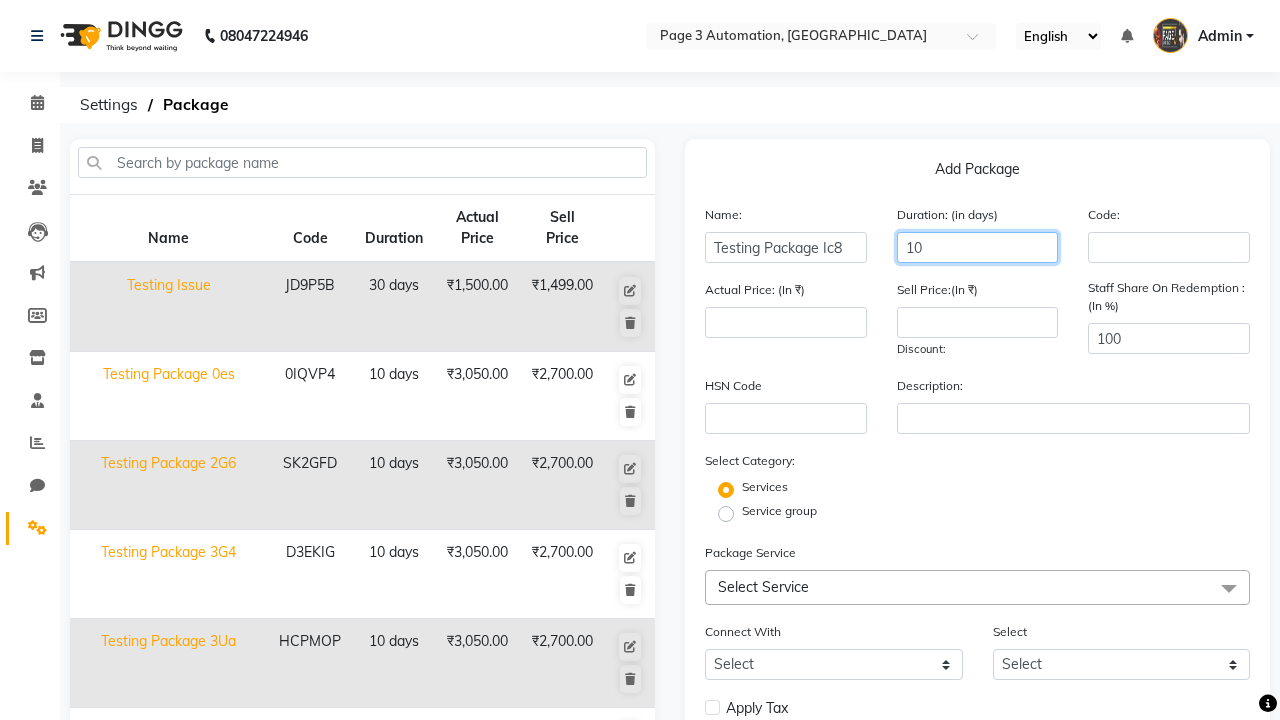 type on "10" 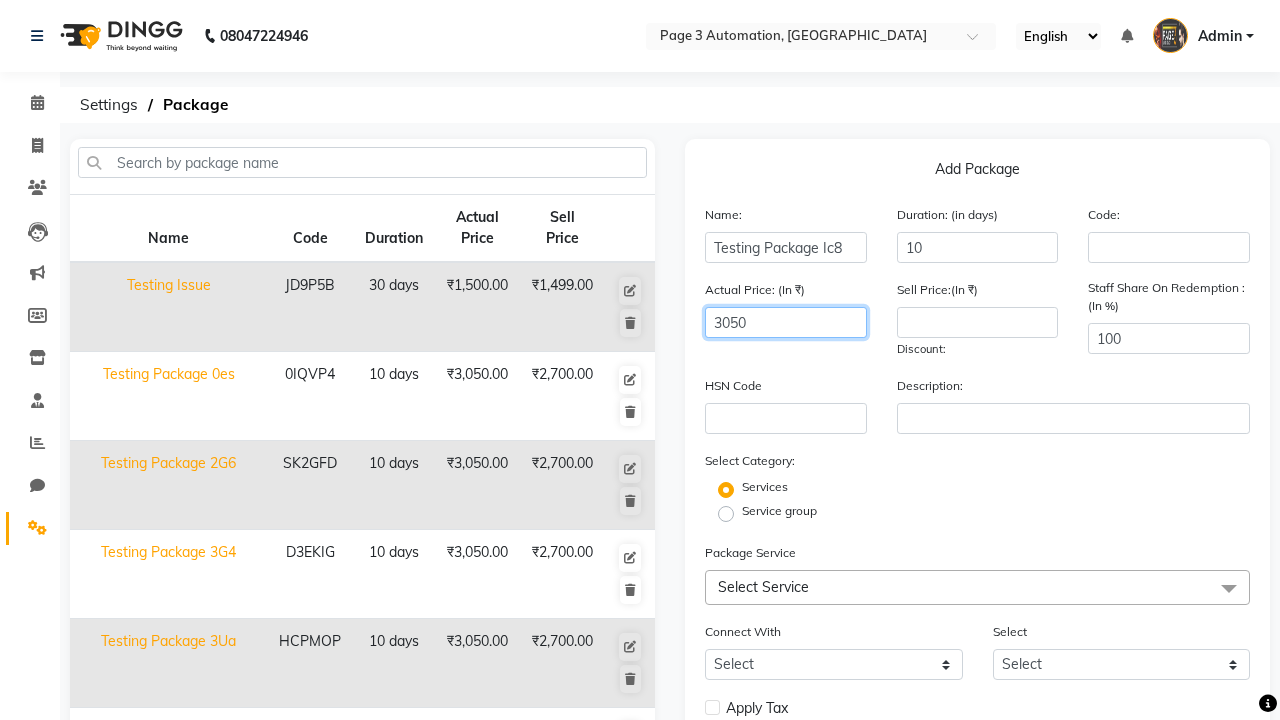 type on "3050" 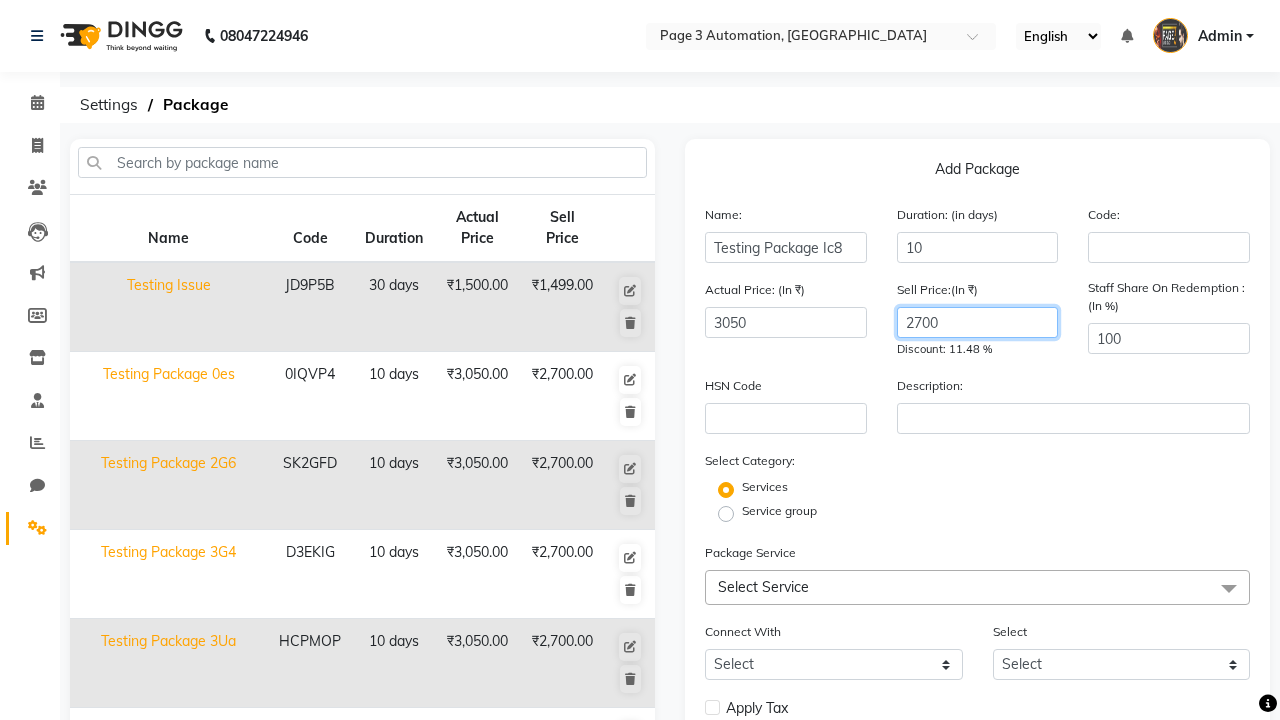 type on "2700" 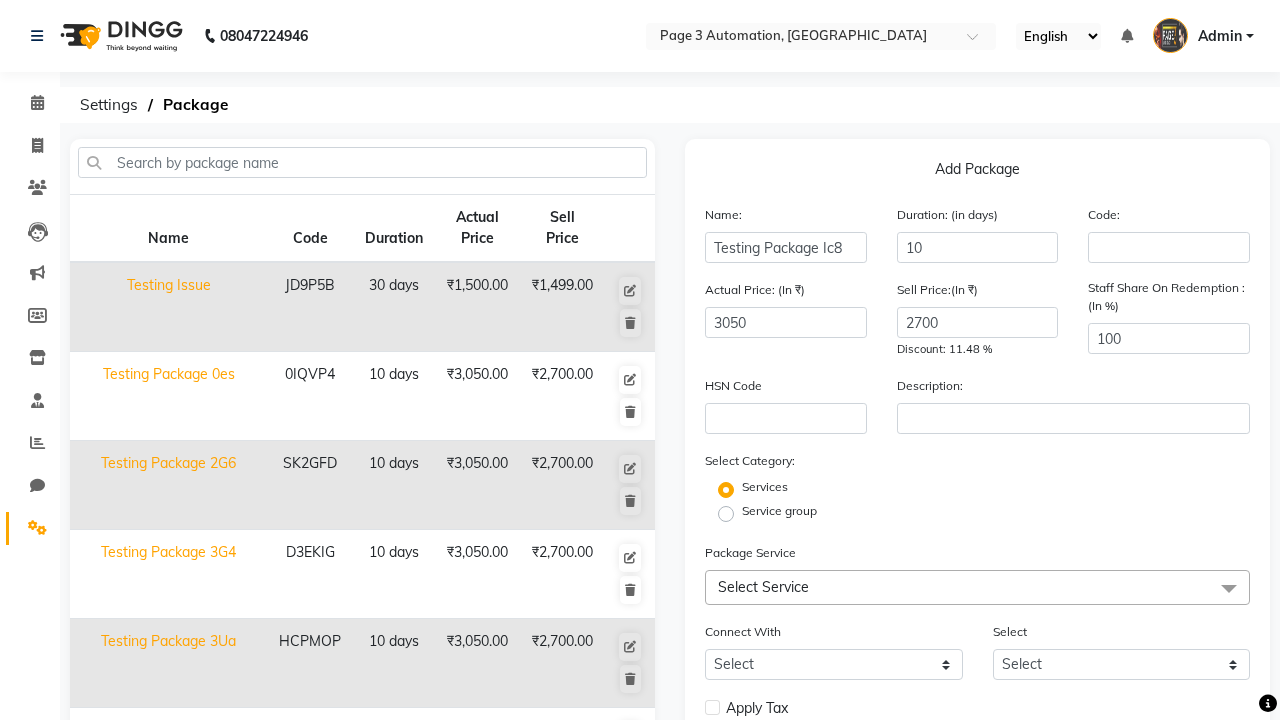 click on "Service group" 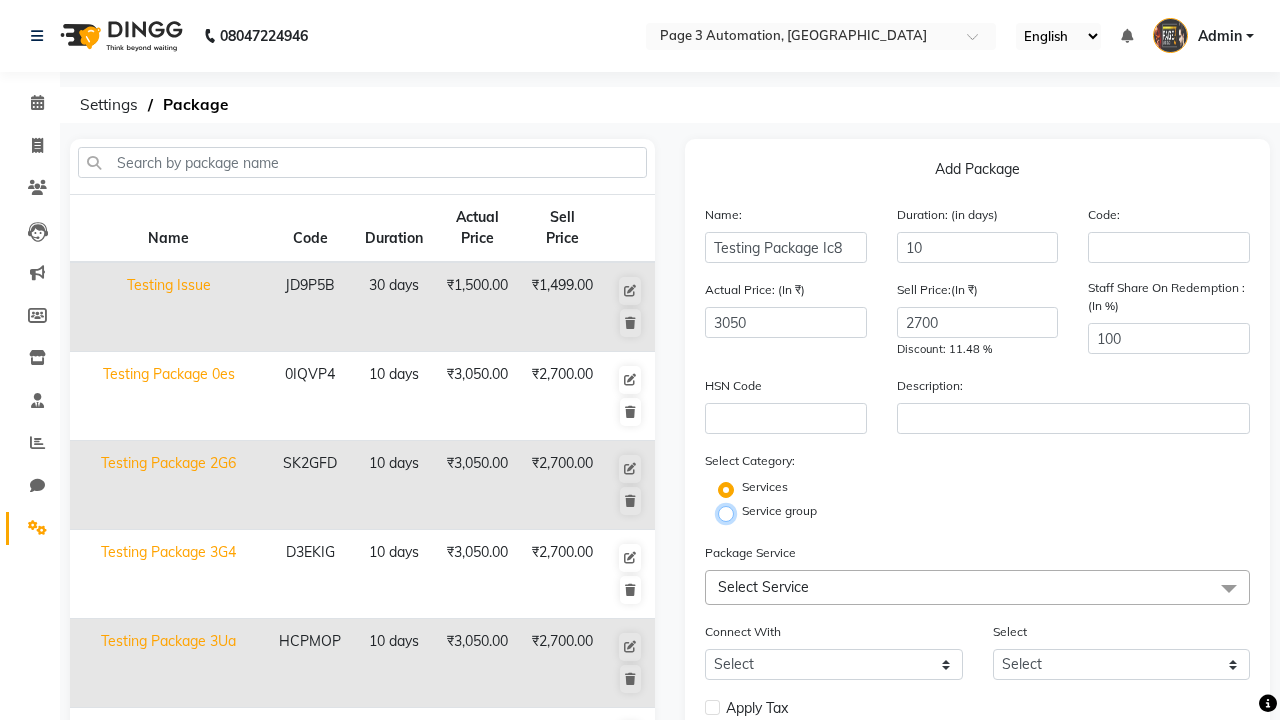 click on "Service group" at bounding box center (732, 512) 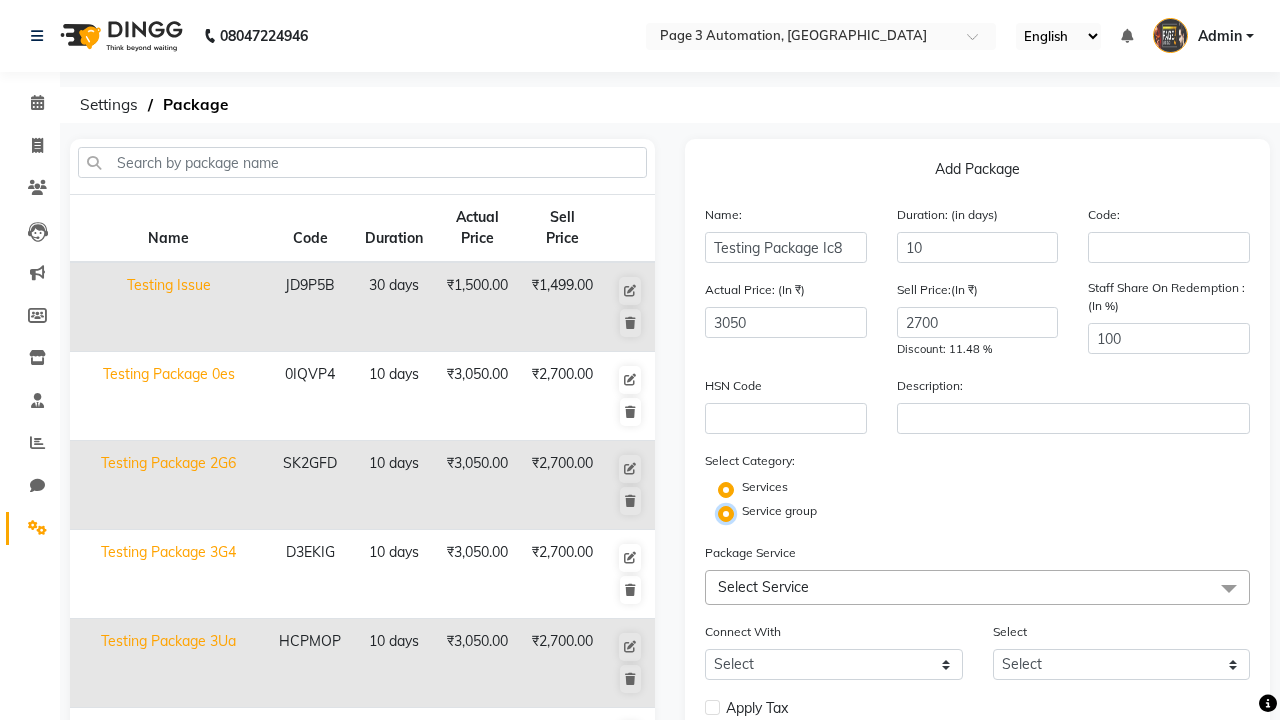 radio on "false" 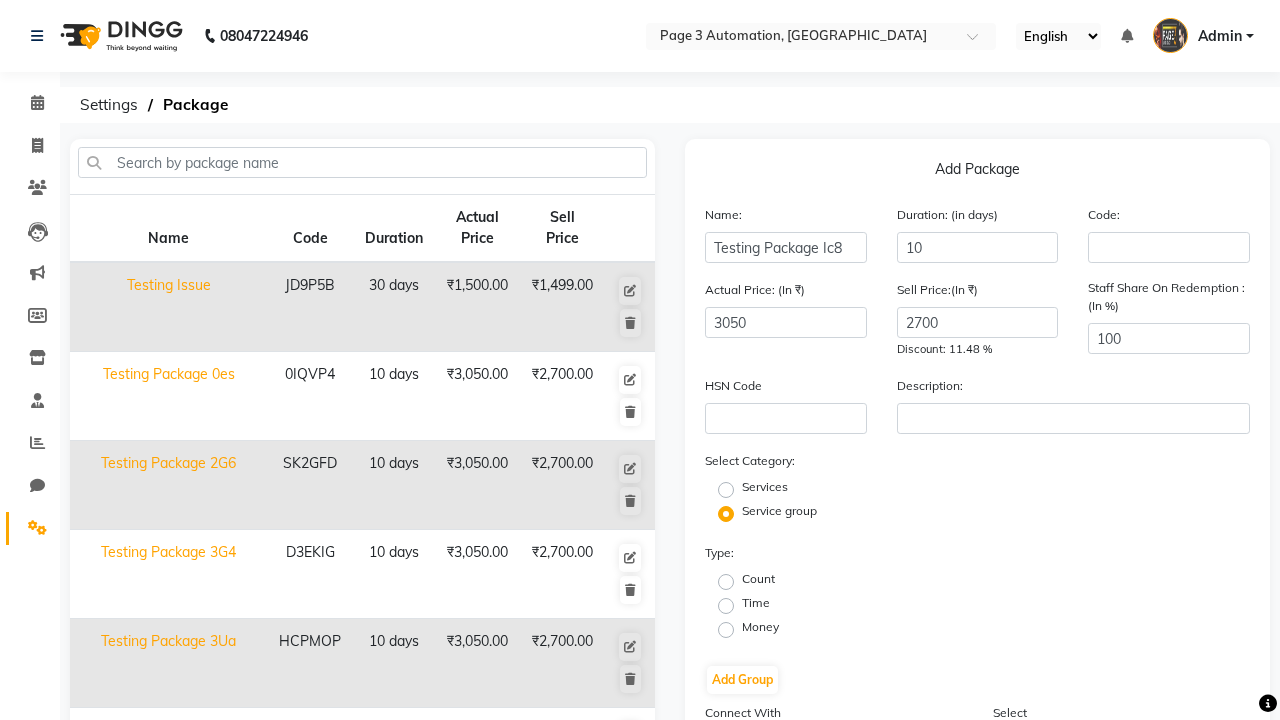 click on "Count" 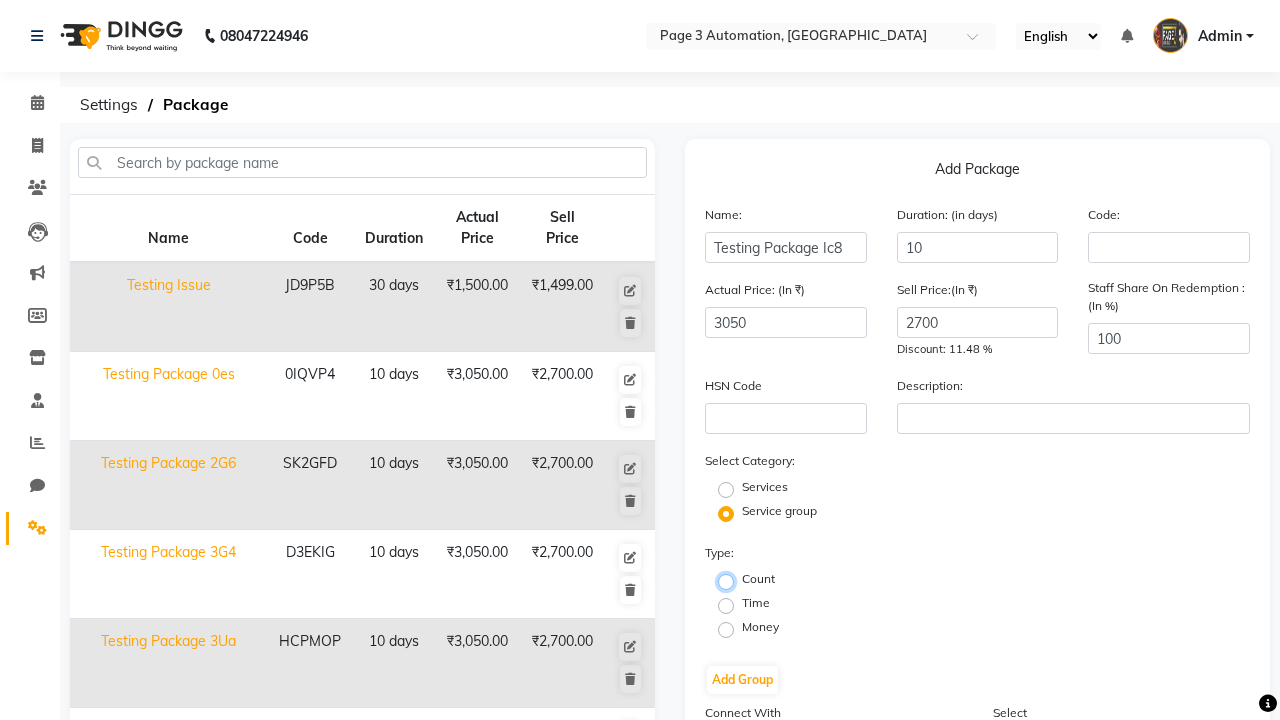 radio on "true" 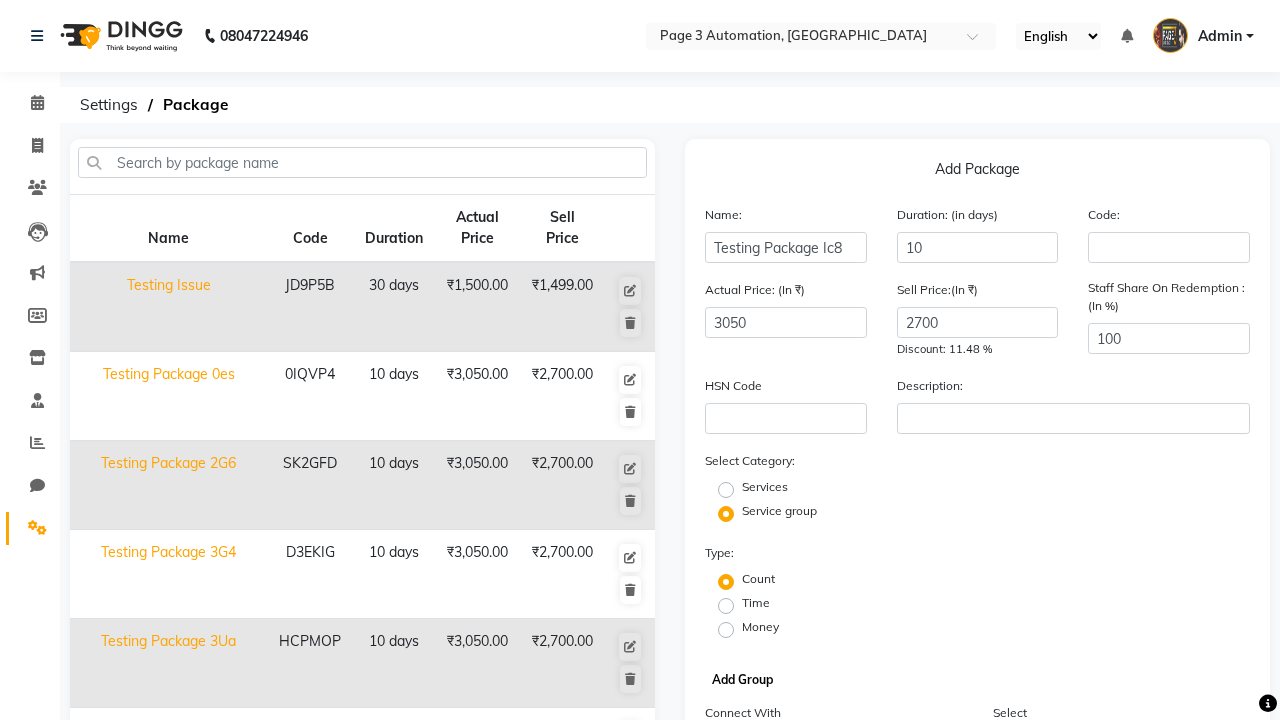 click on "Add Group" 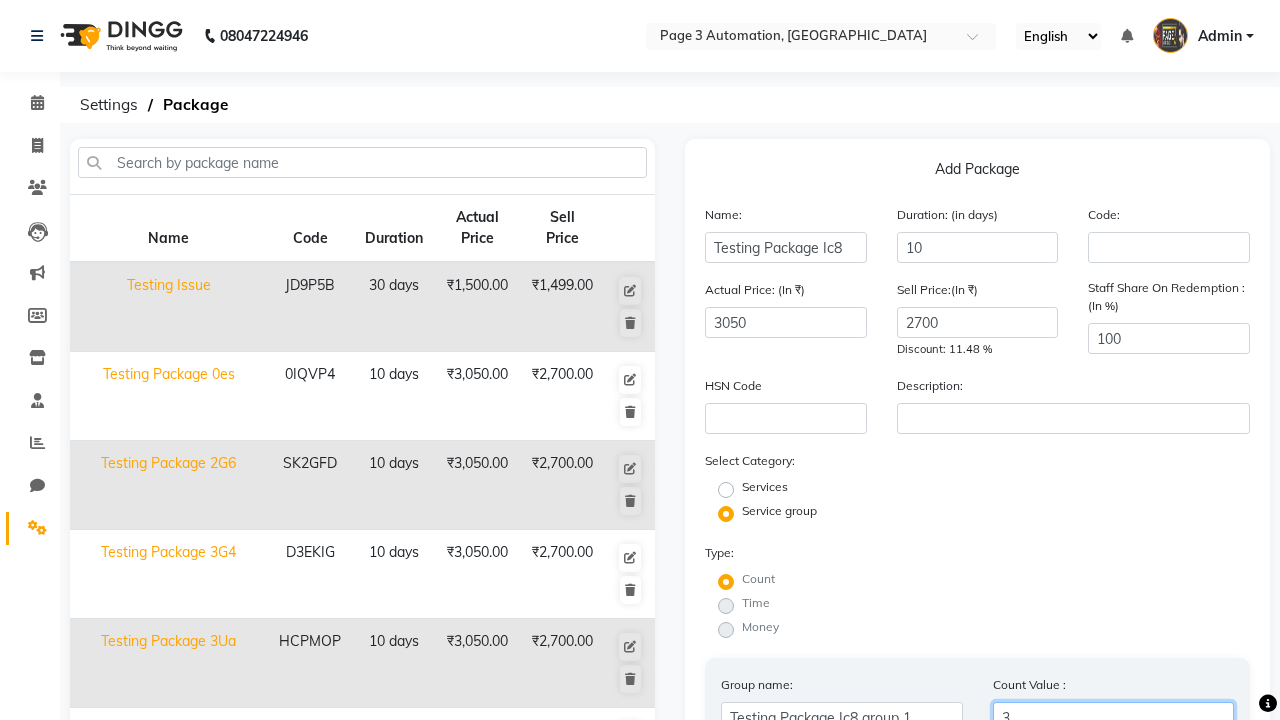 scroll, scrollTop: 478, scrollLeft: 0, axis: vertical 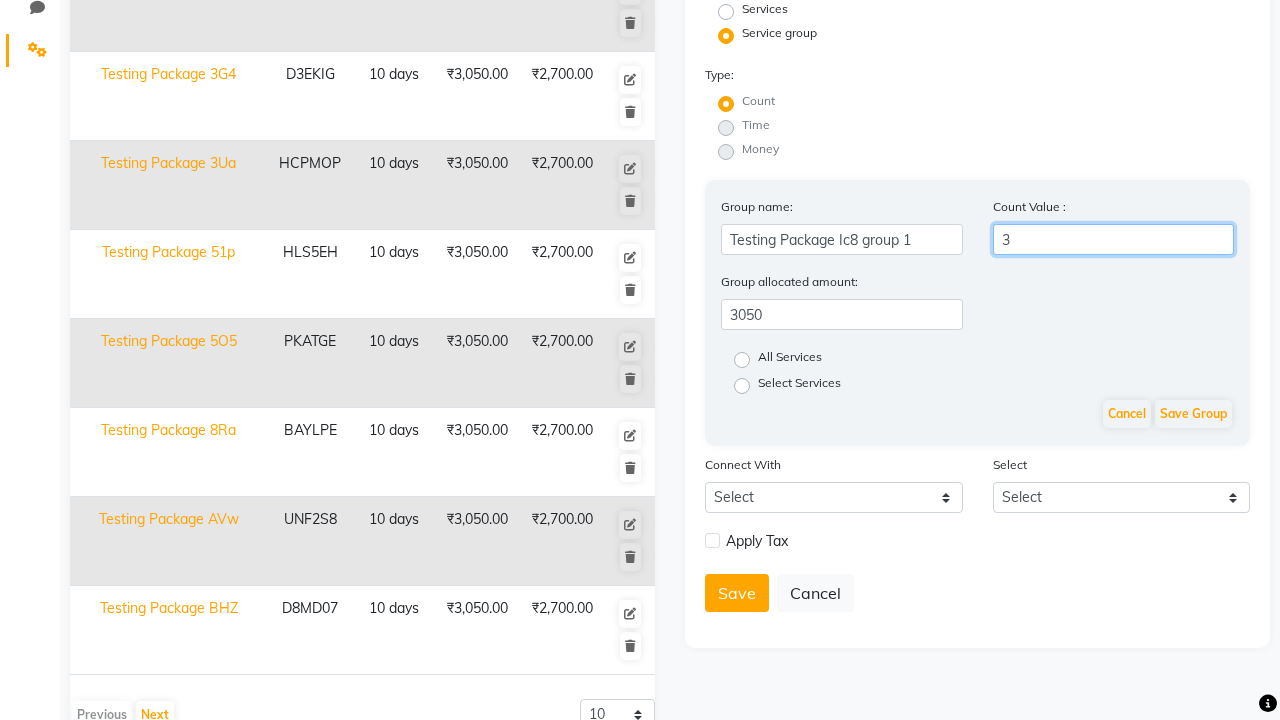 type on "3" 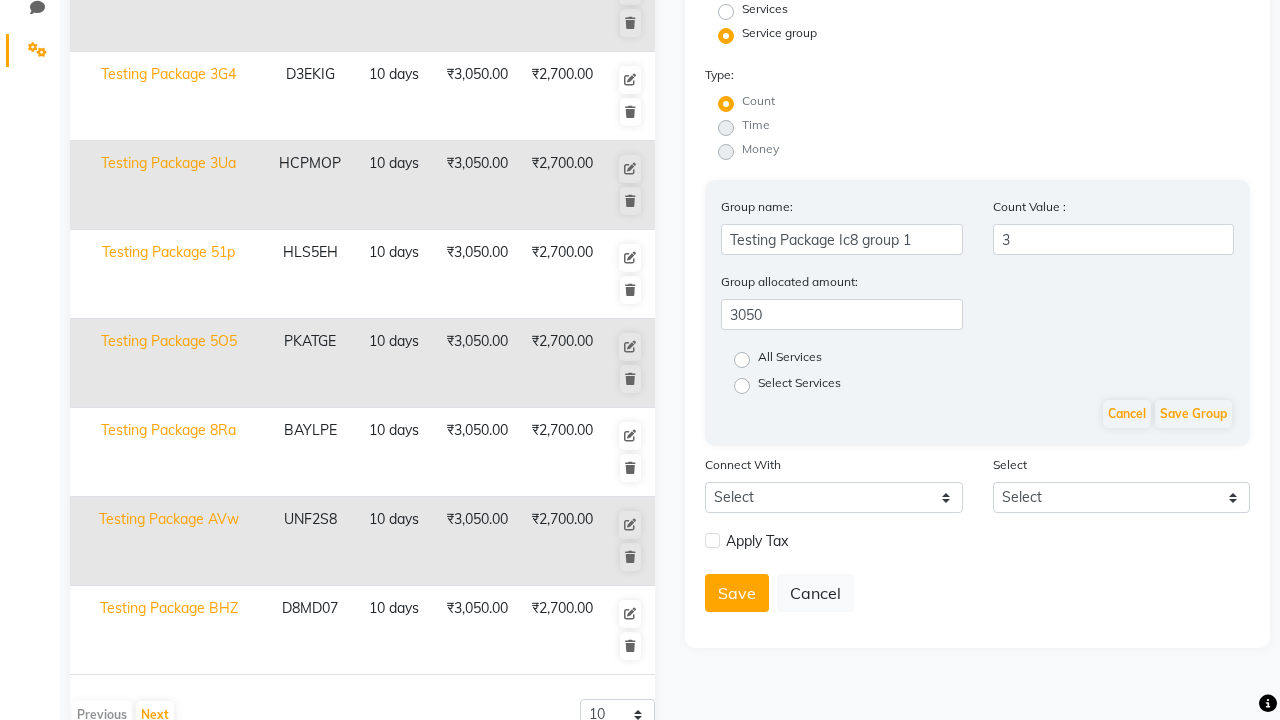click on "All Services" 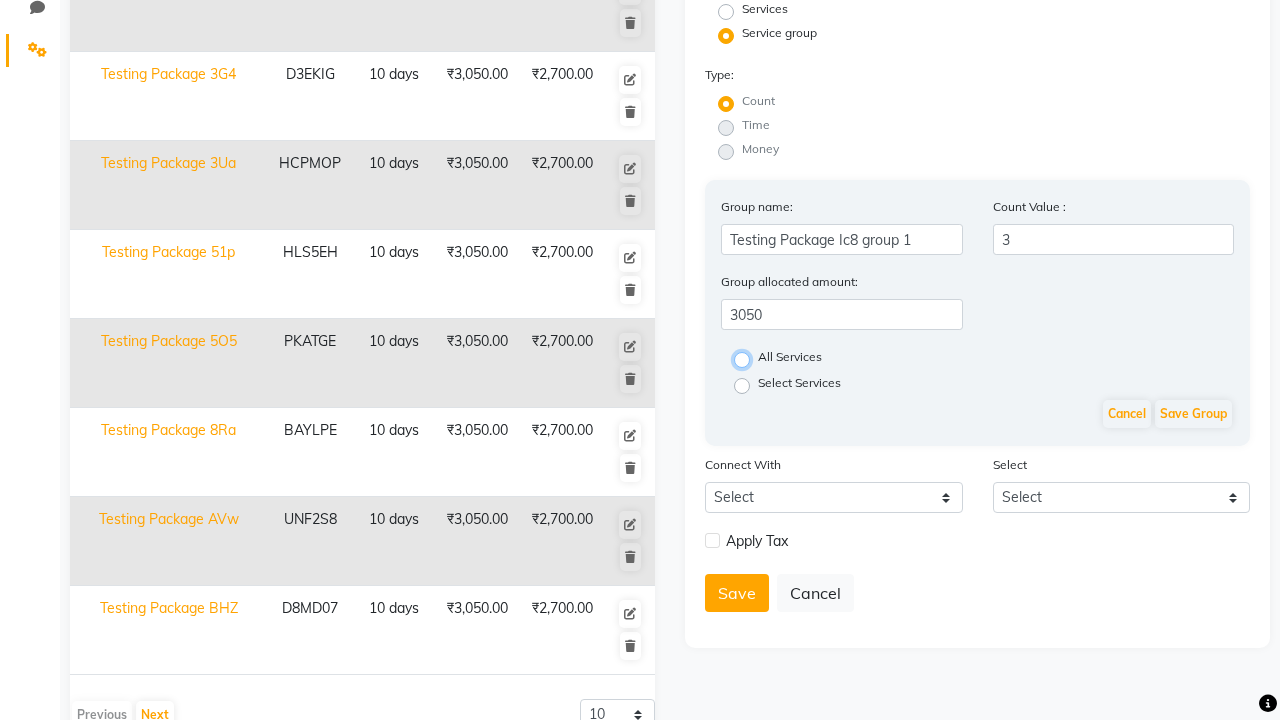 click on "All Services" at bounding box center (748, 358) 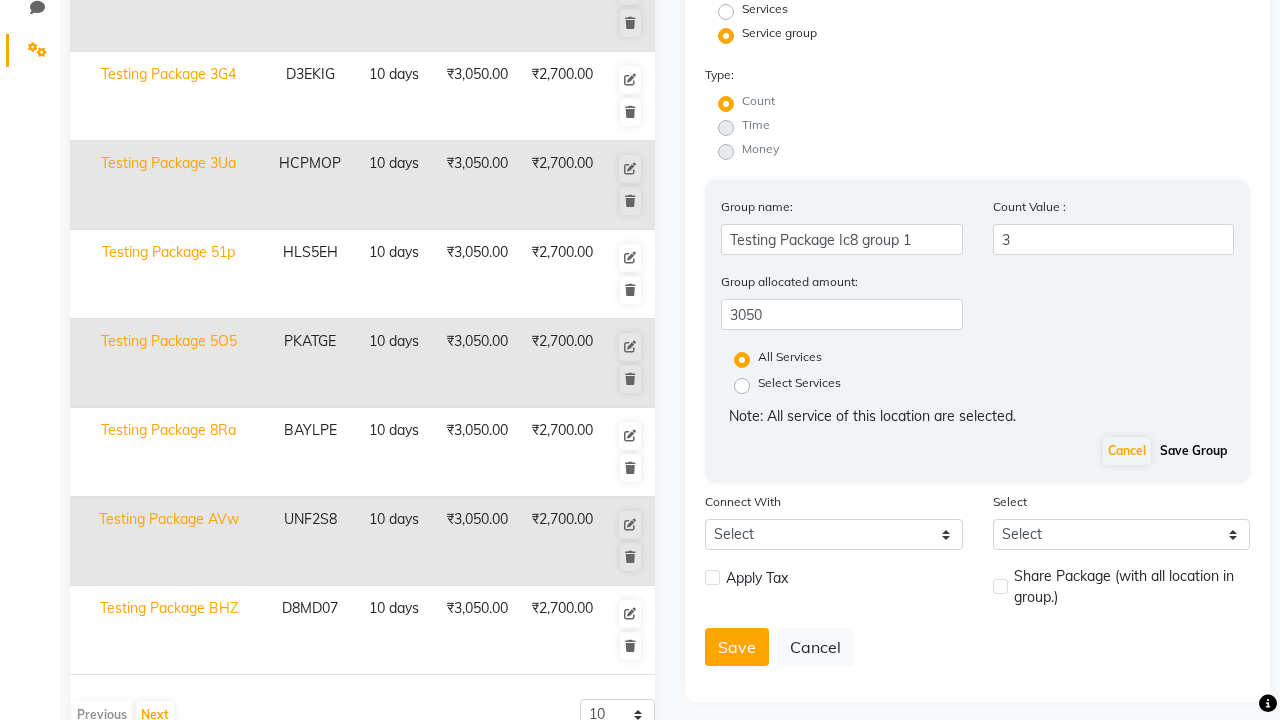 click on "Save Group" 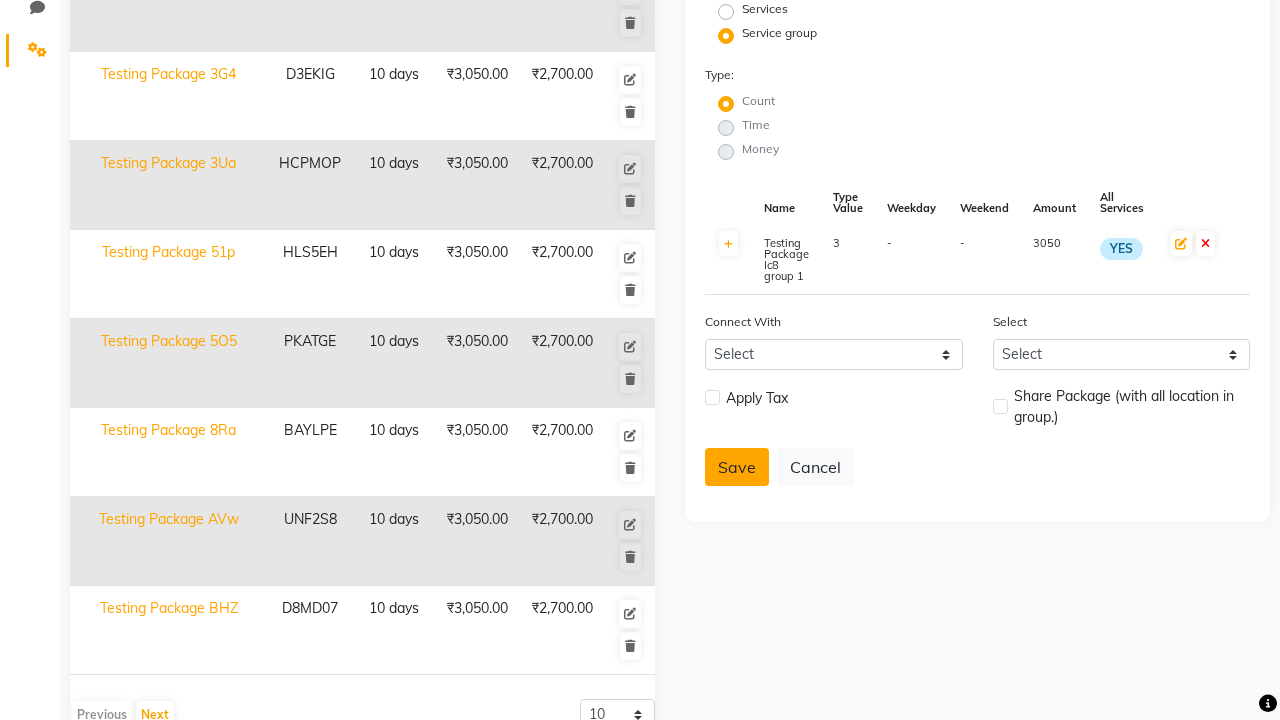 click on "Save" 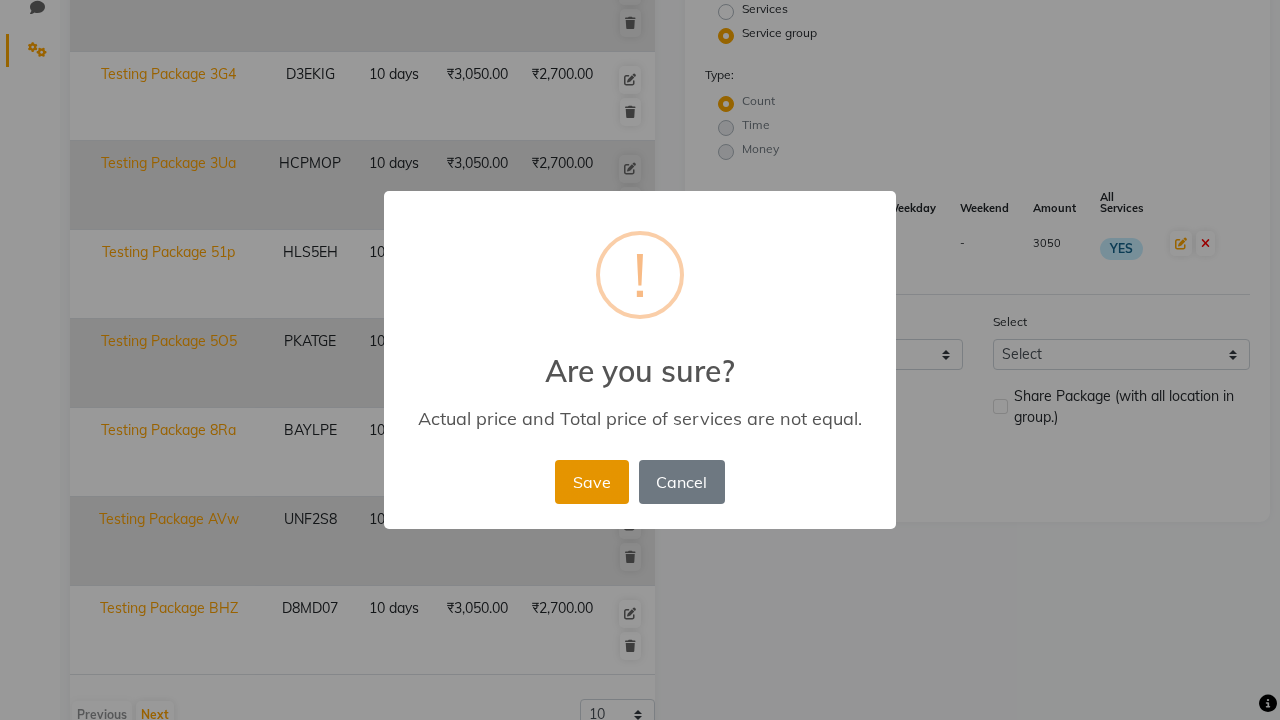 click on "Save" at bounding box center [591, 482] 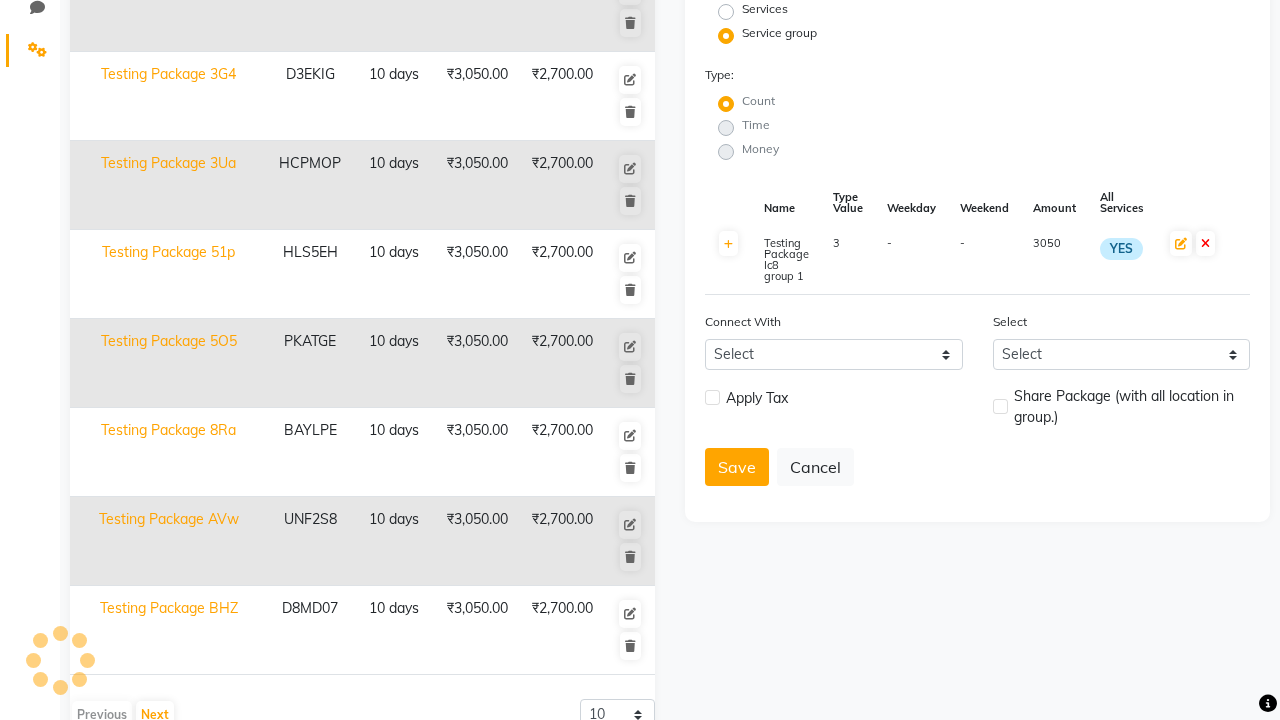 type 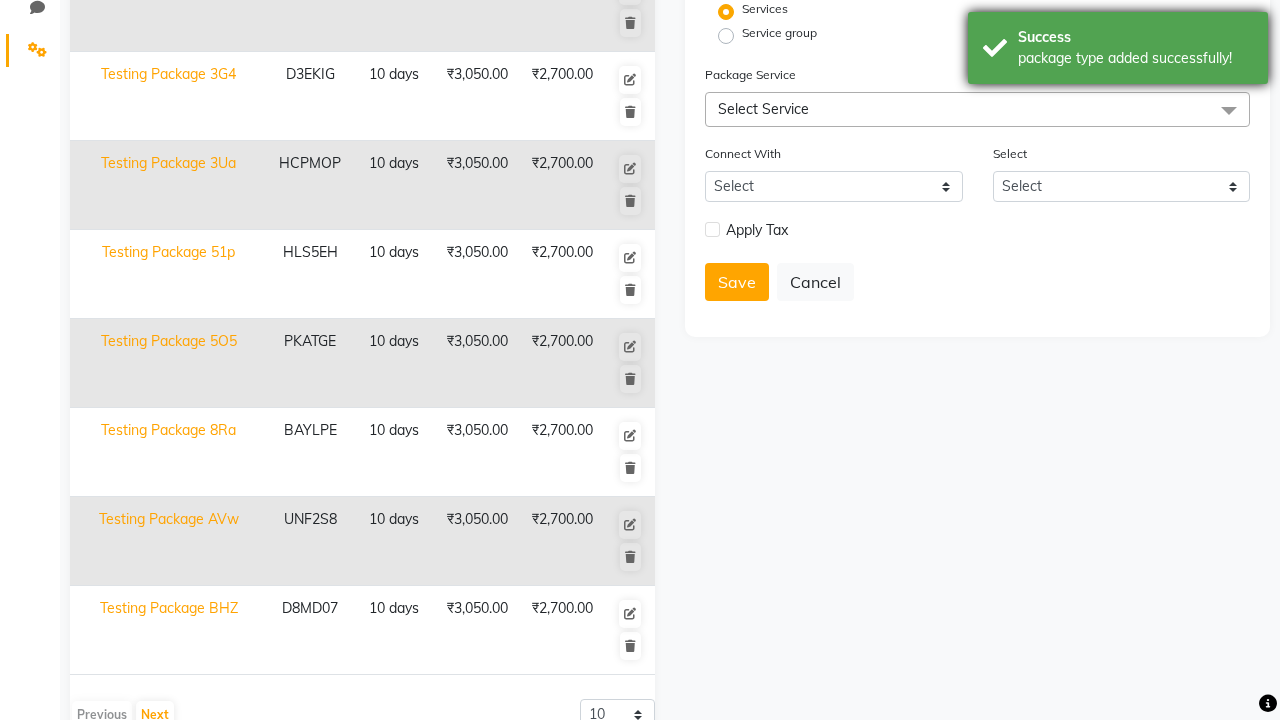 click on "package type added successfully!" at bounding box center (1135, 58) 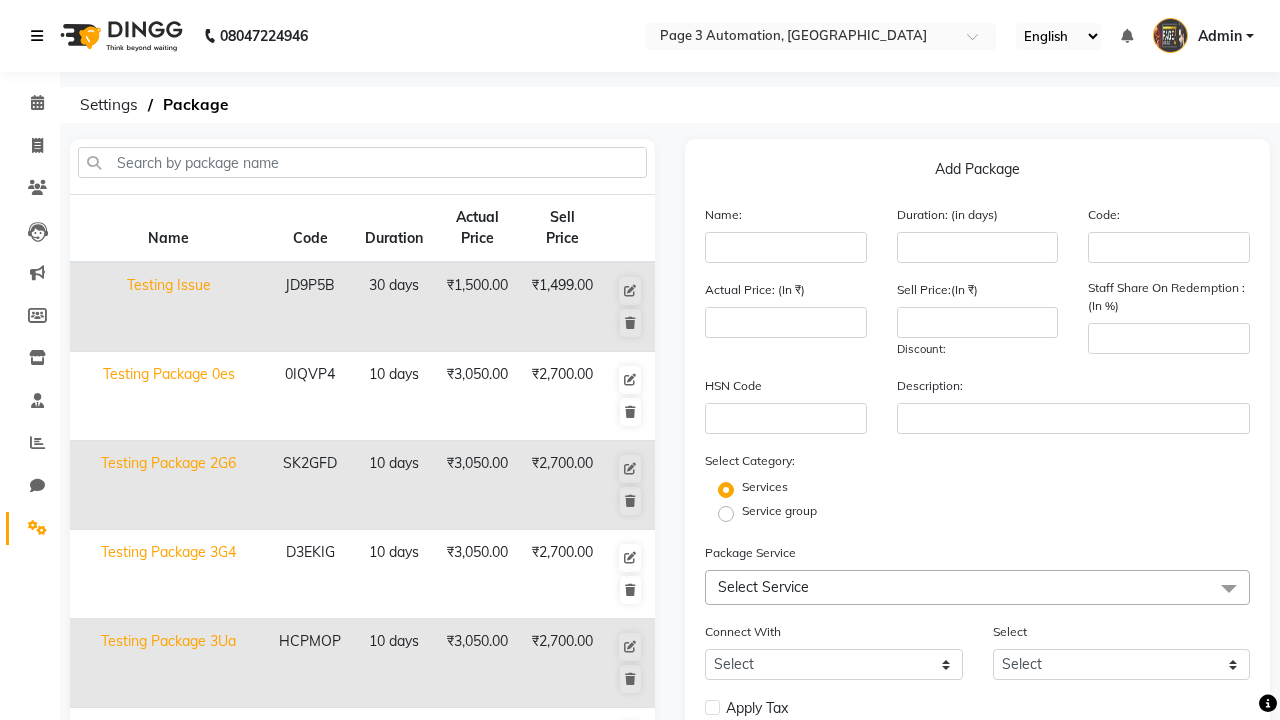 click at bounding box center (37, 36) 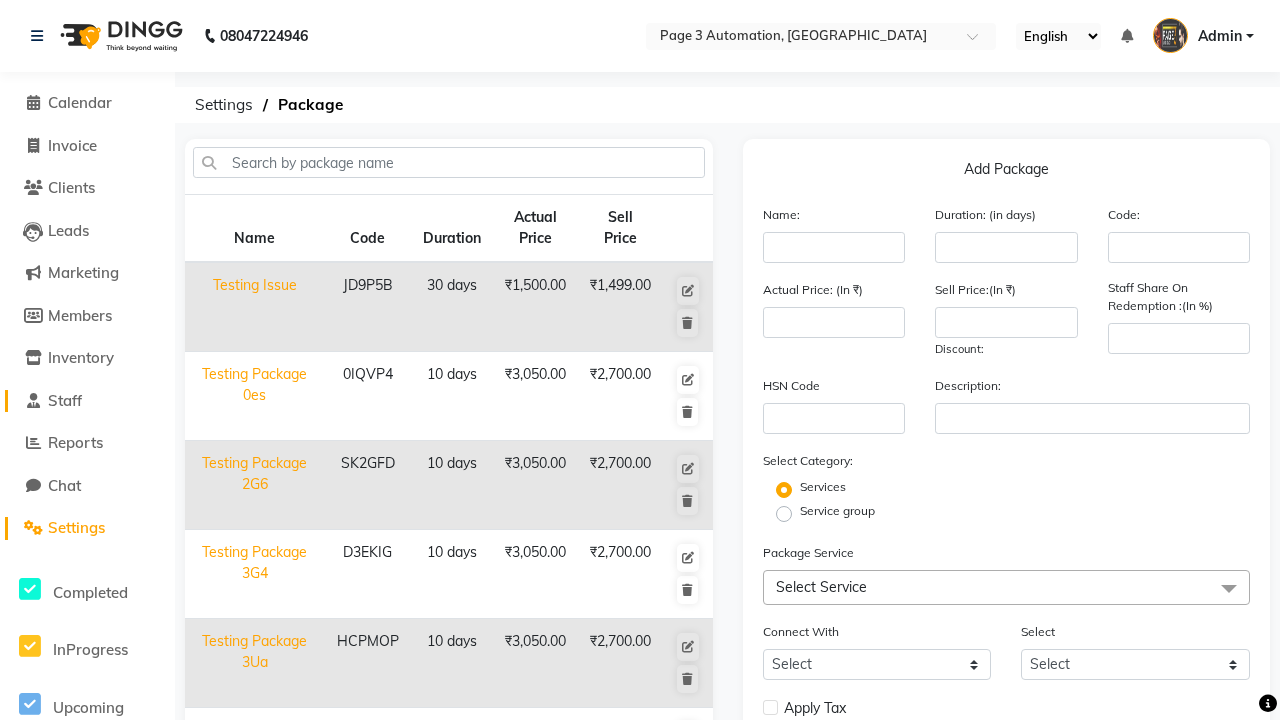 click on "Staff" 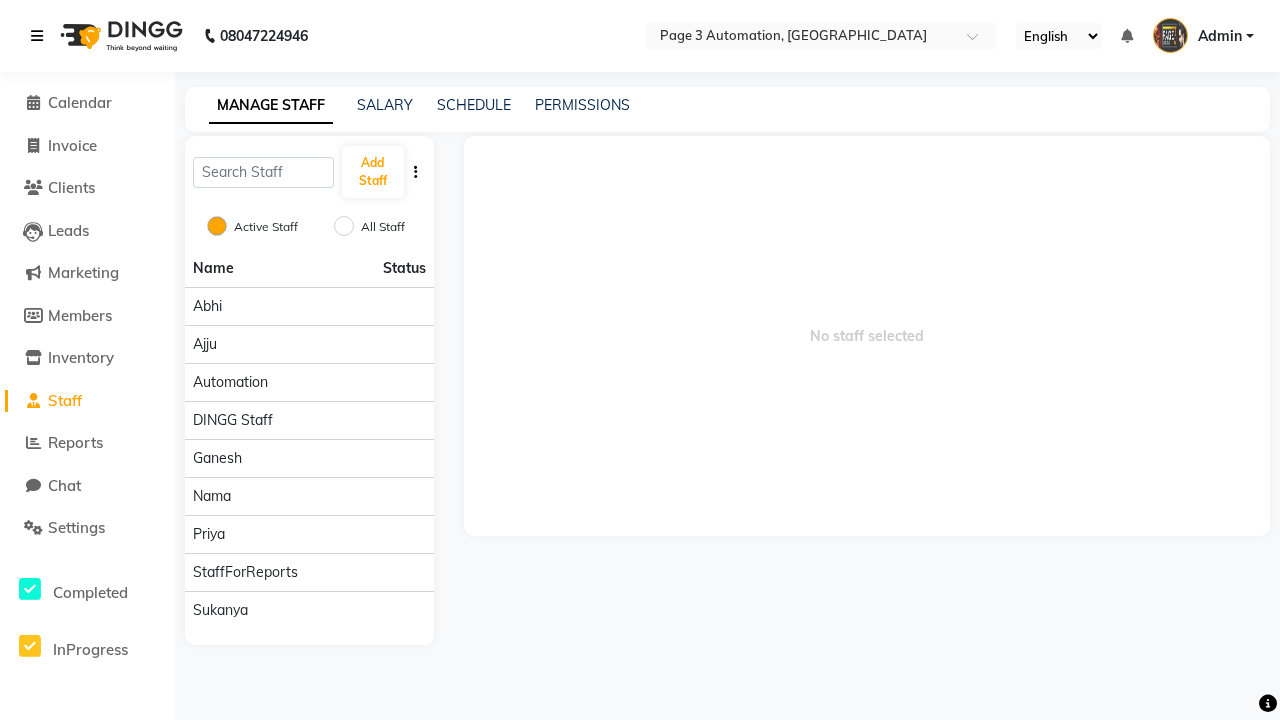 click at bounding box center (37, 36) 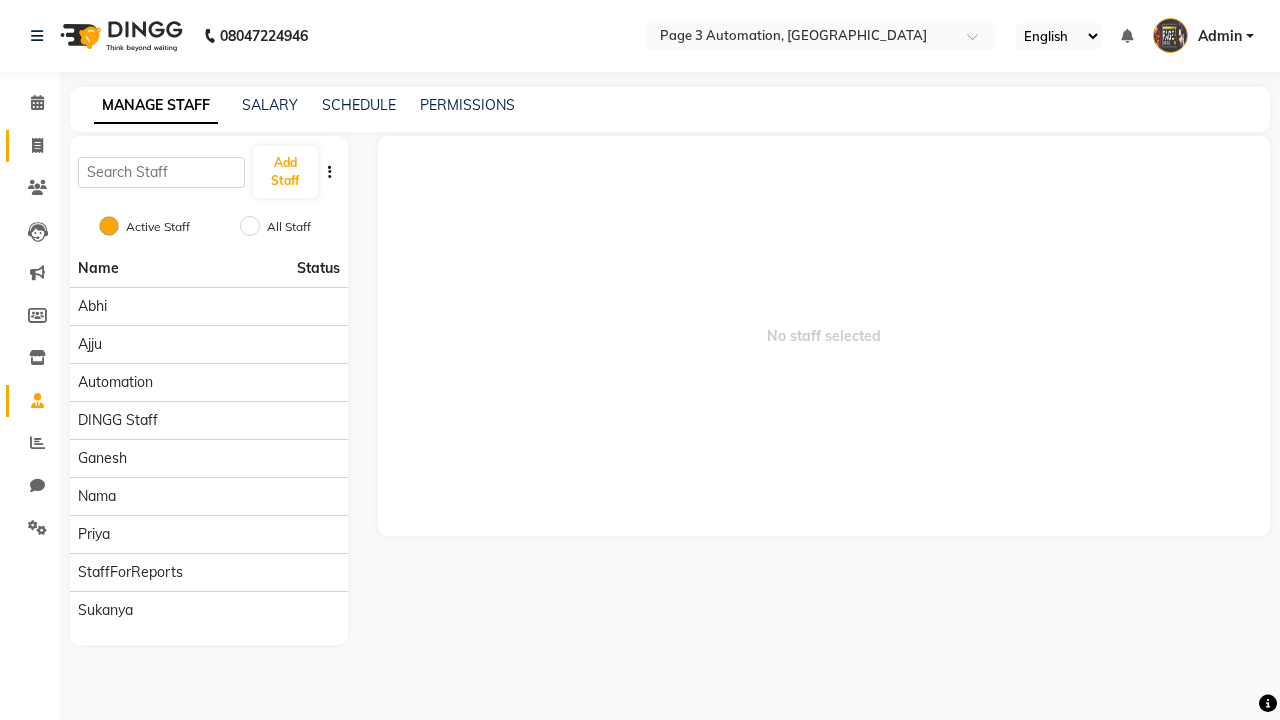 click 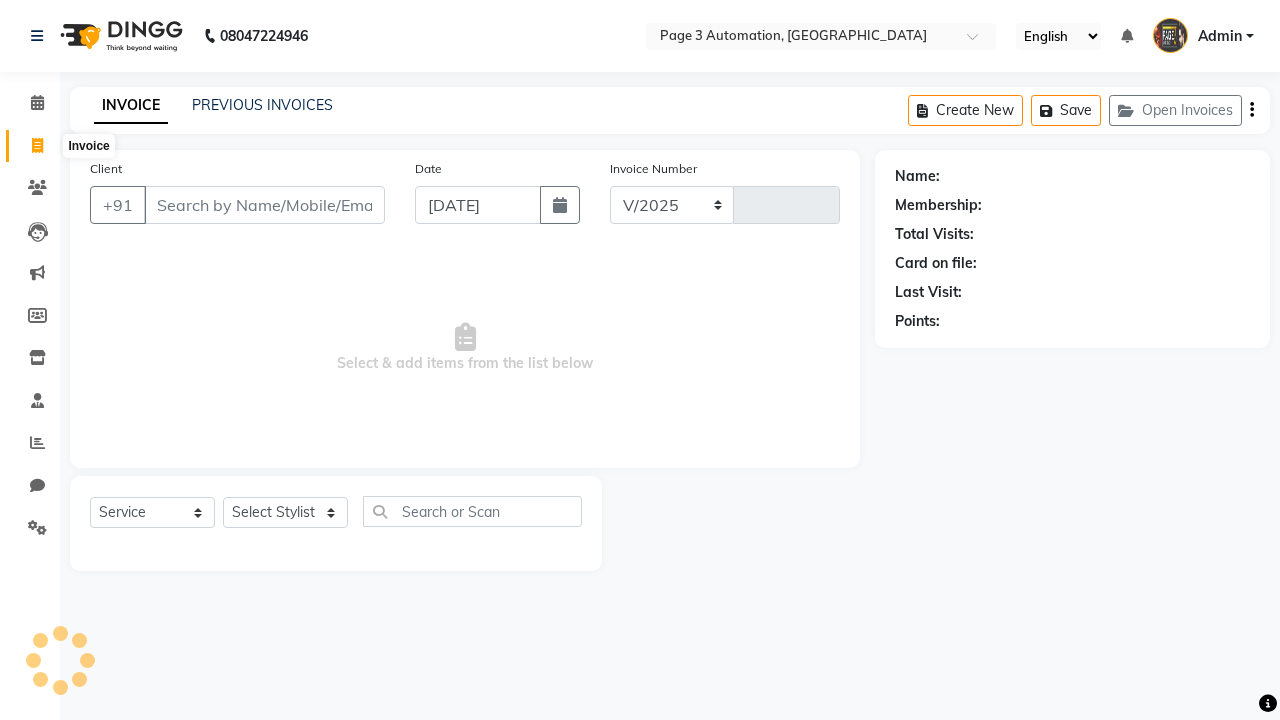 select on "2774" 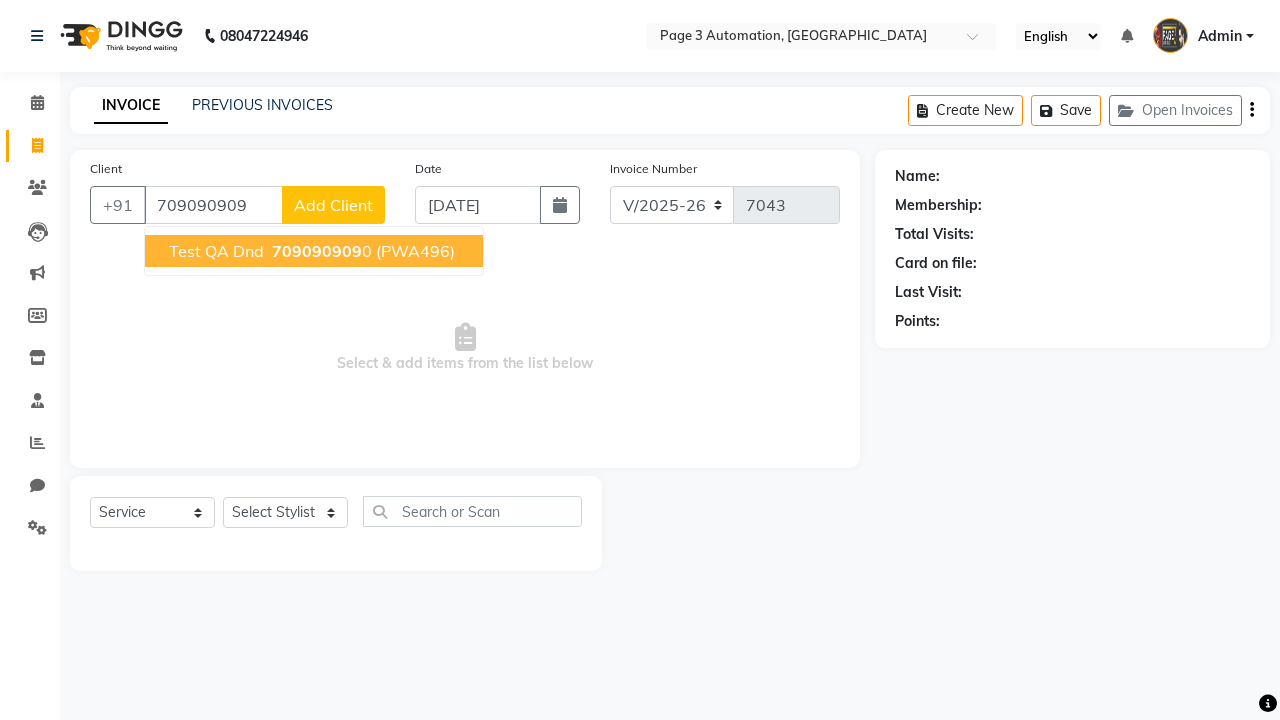 click on "709090909" at bounding box center [317, 251] 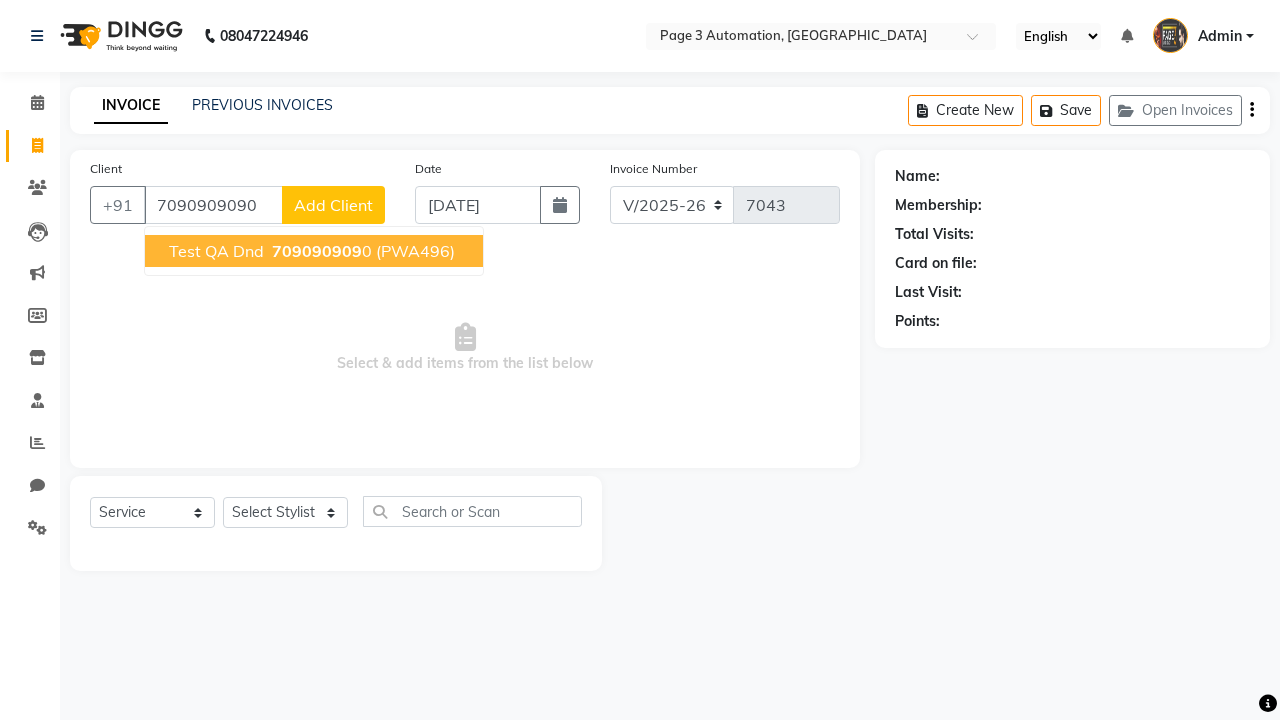 type on "7090909090" 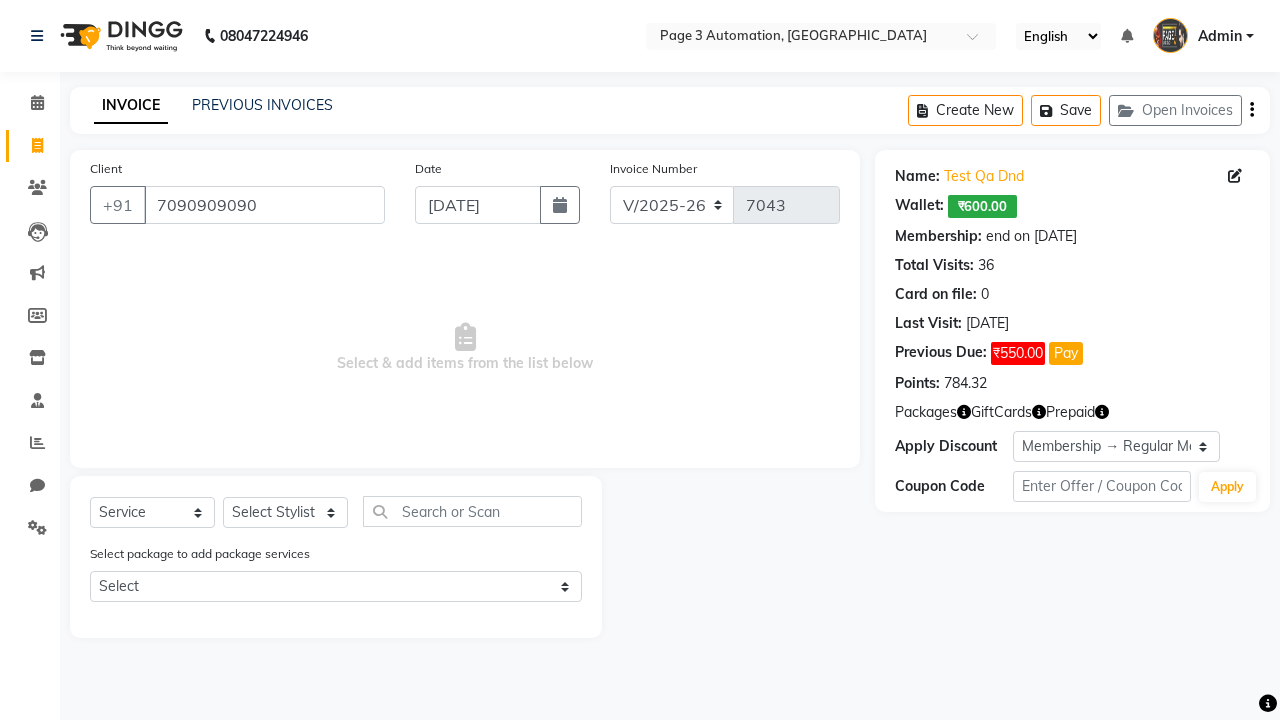 select on "0:" 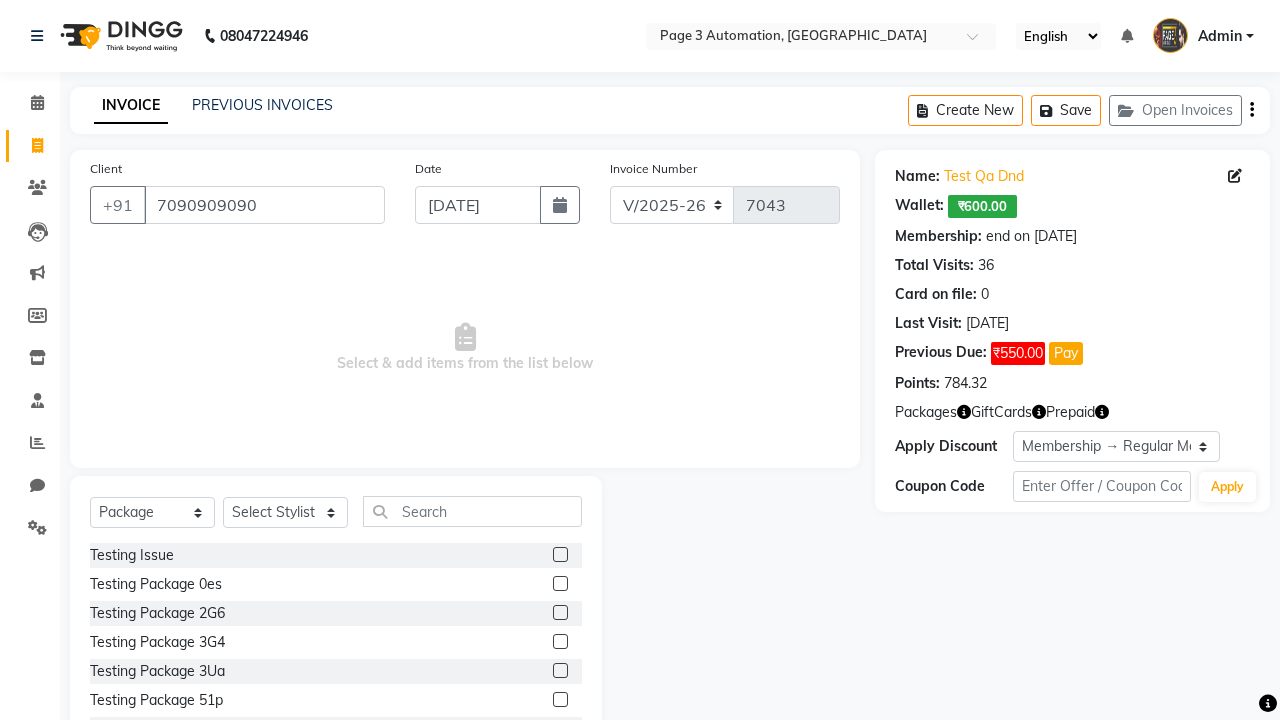 select on "71572" 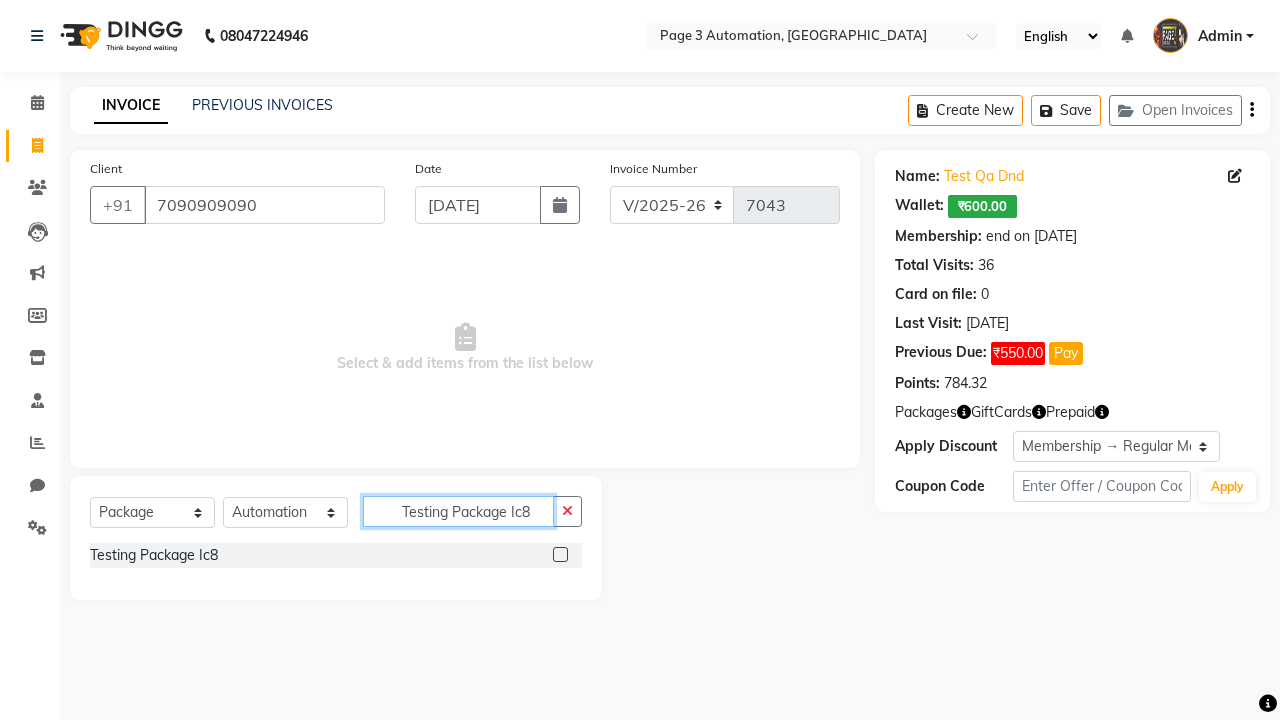 type on "Testing Package Ic8" 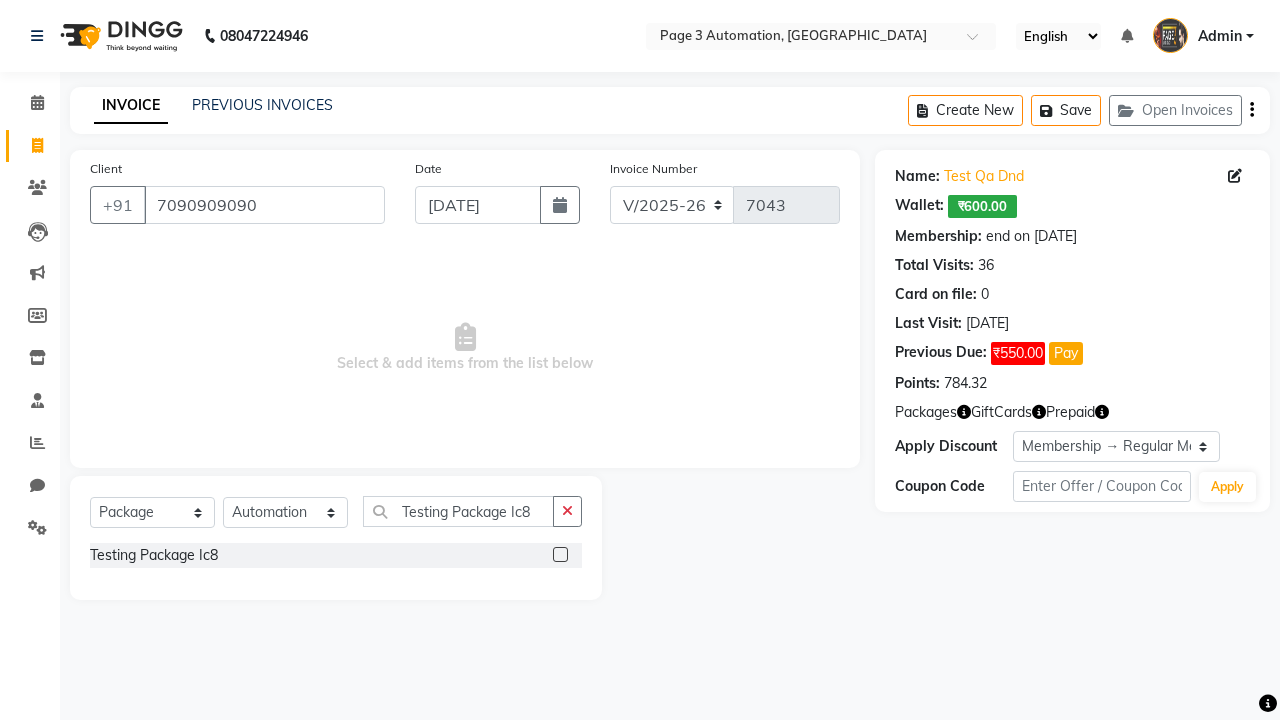 click 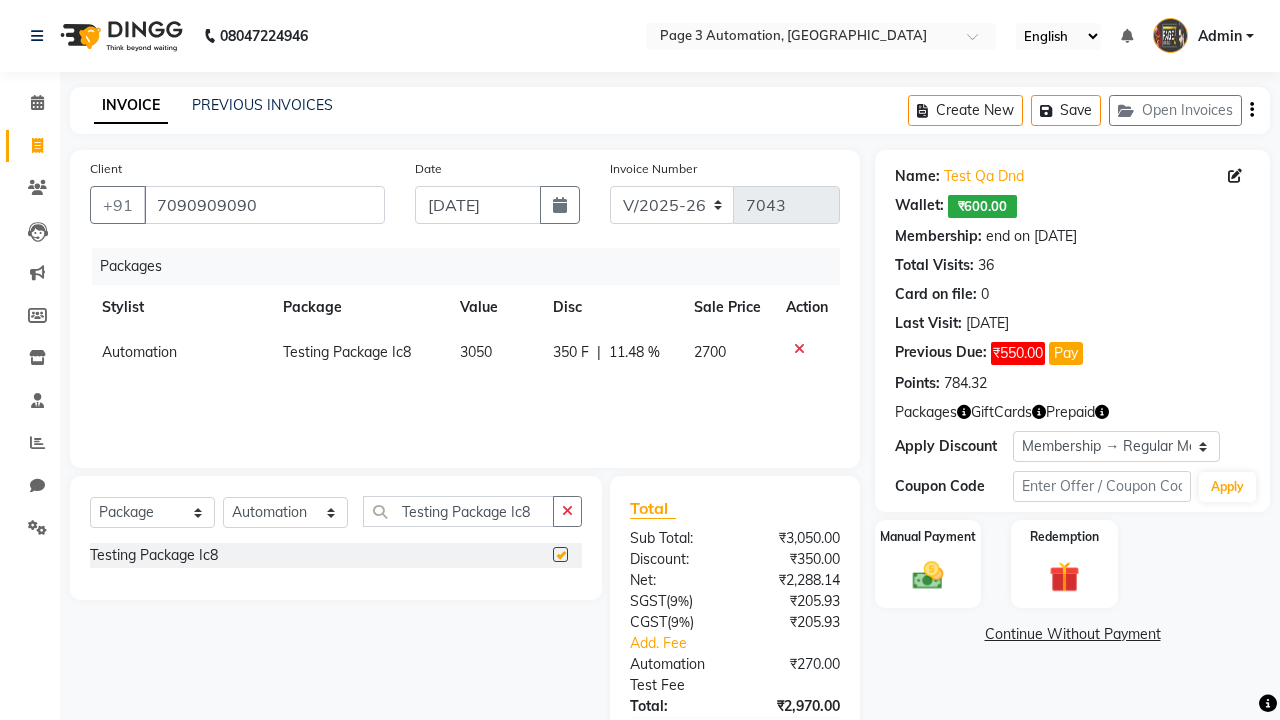 checkbox on "false" 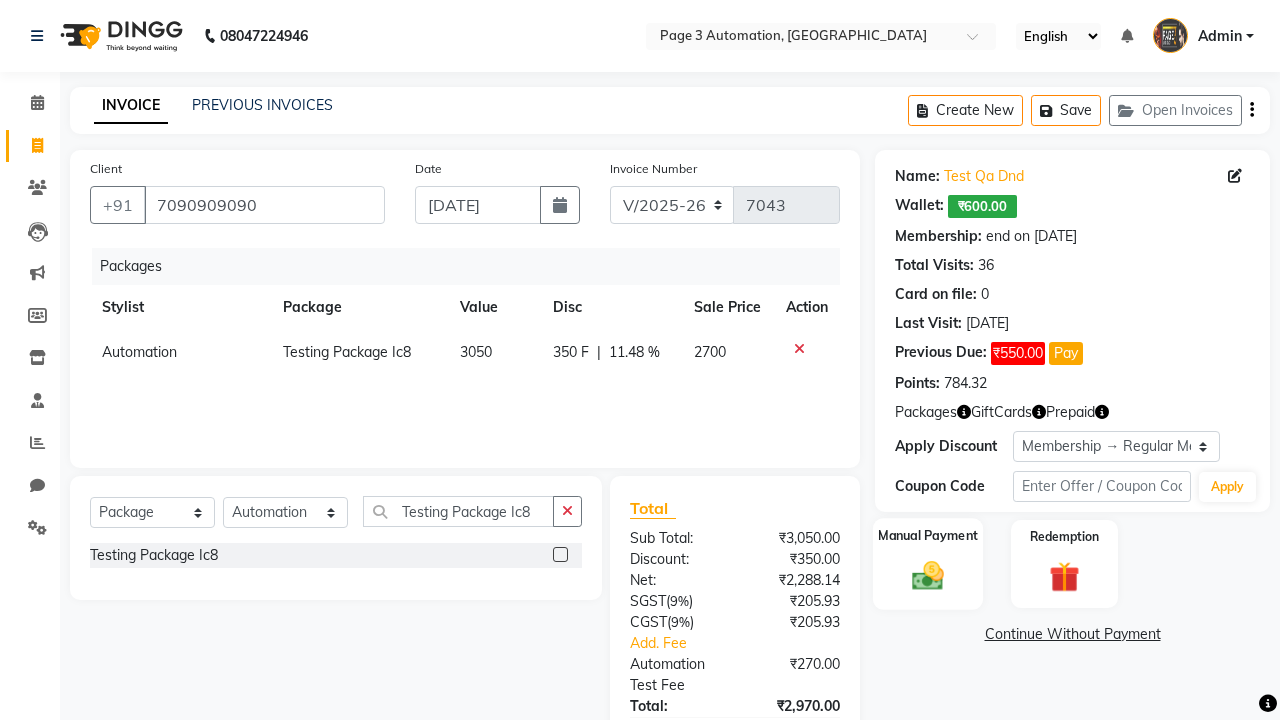 click 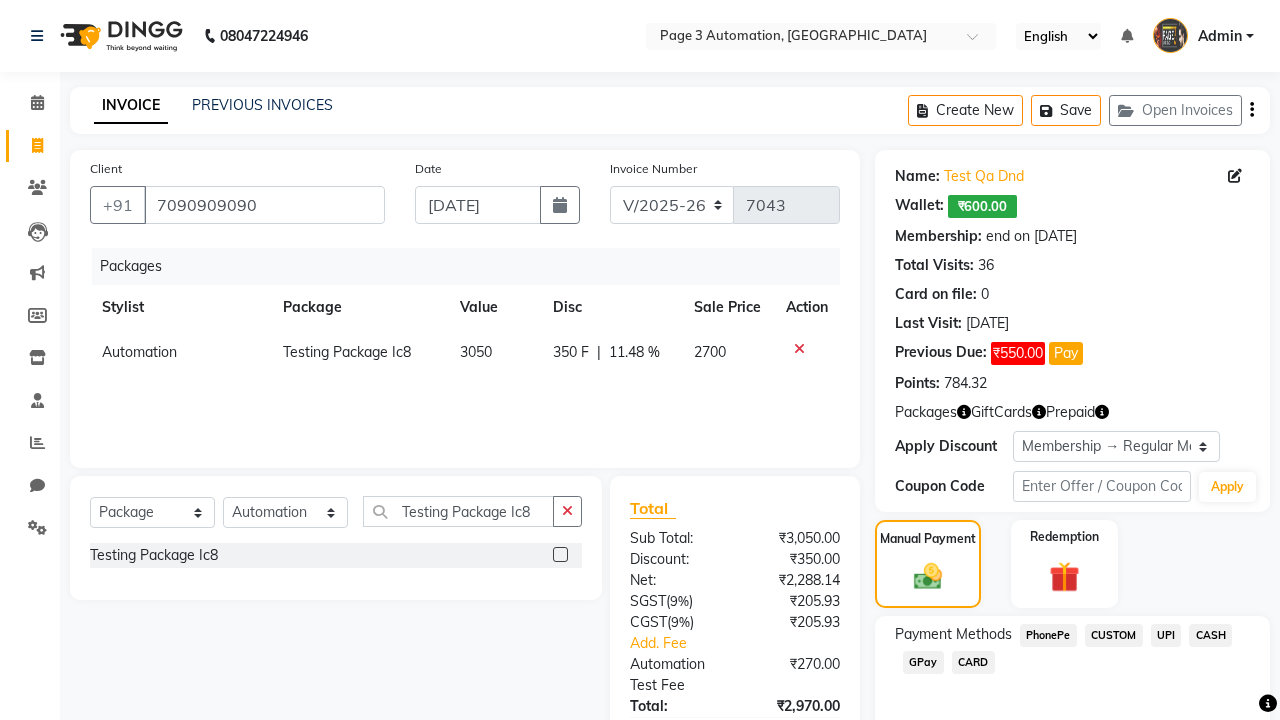 click on "PhonePe" 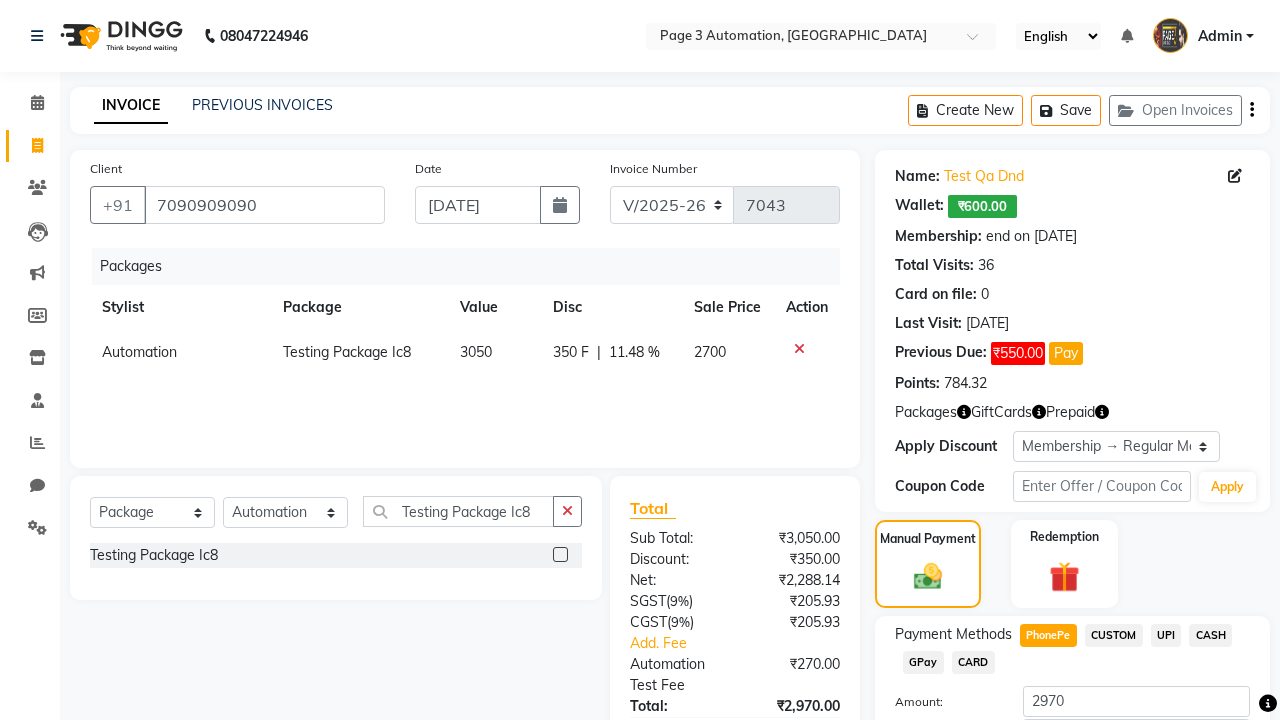 scroll, scrollTop: 143, scrollLeft: 0, axis: vertical 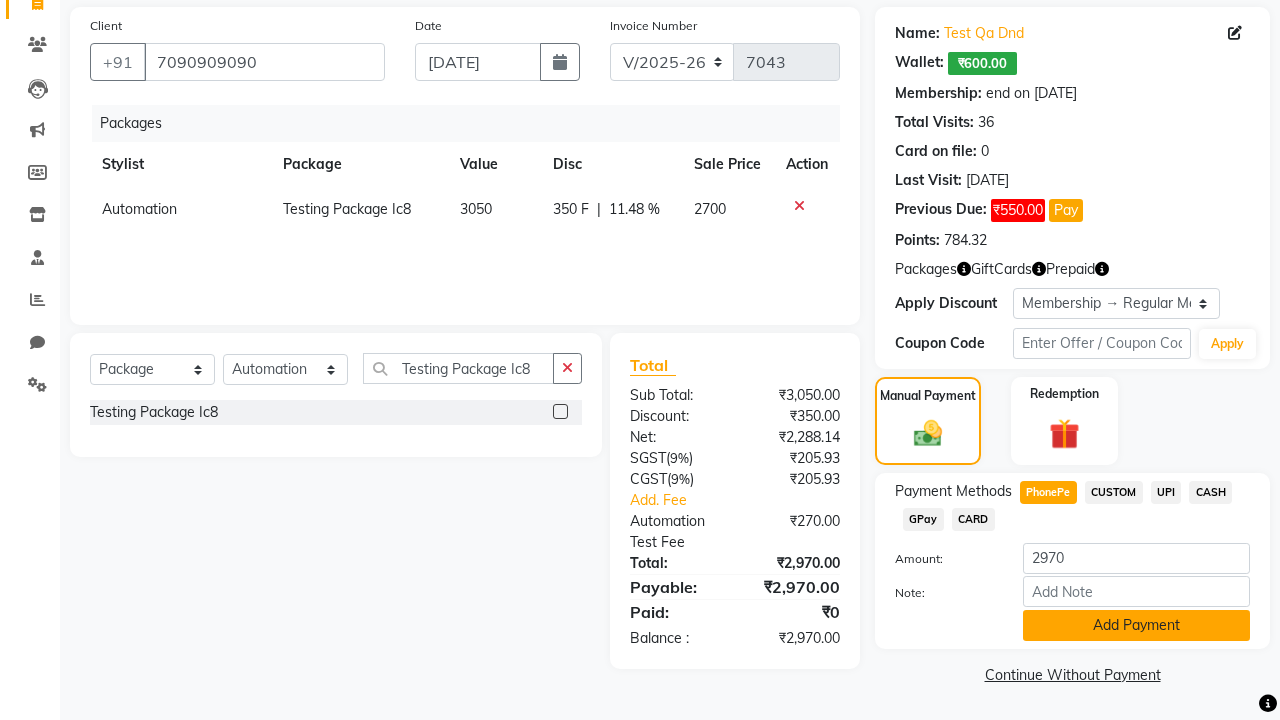 click on "Add Payment" 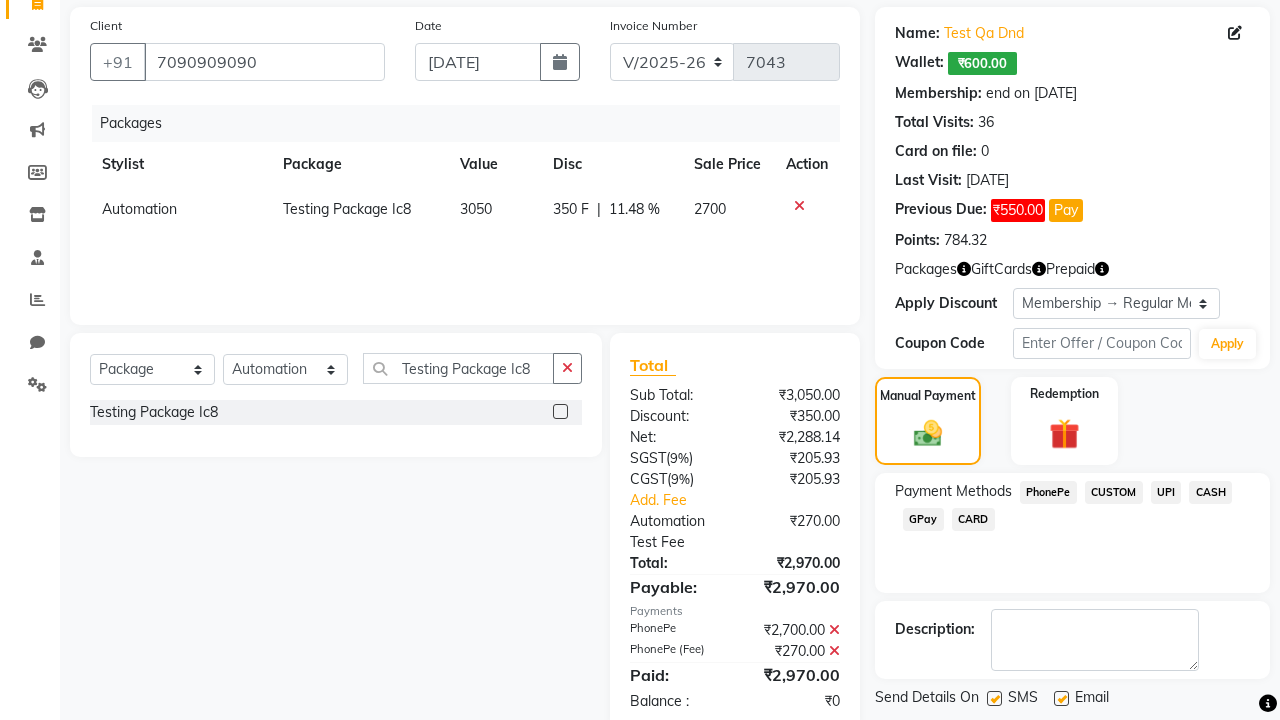 click 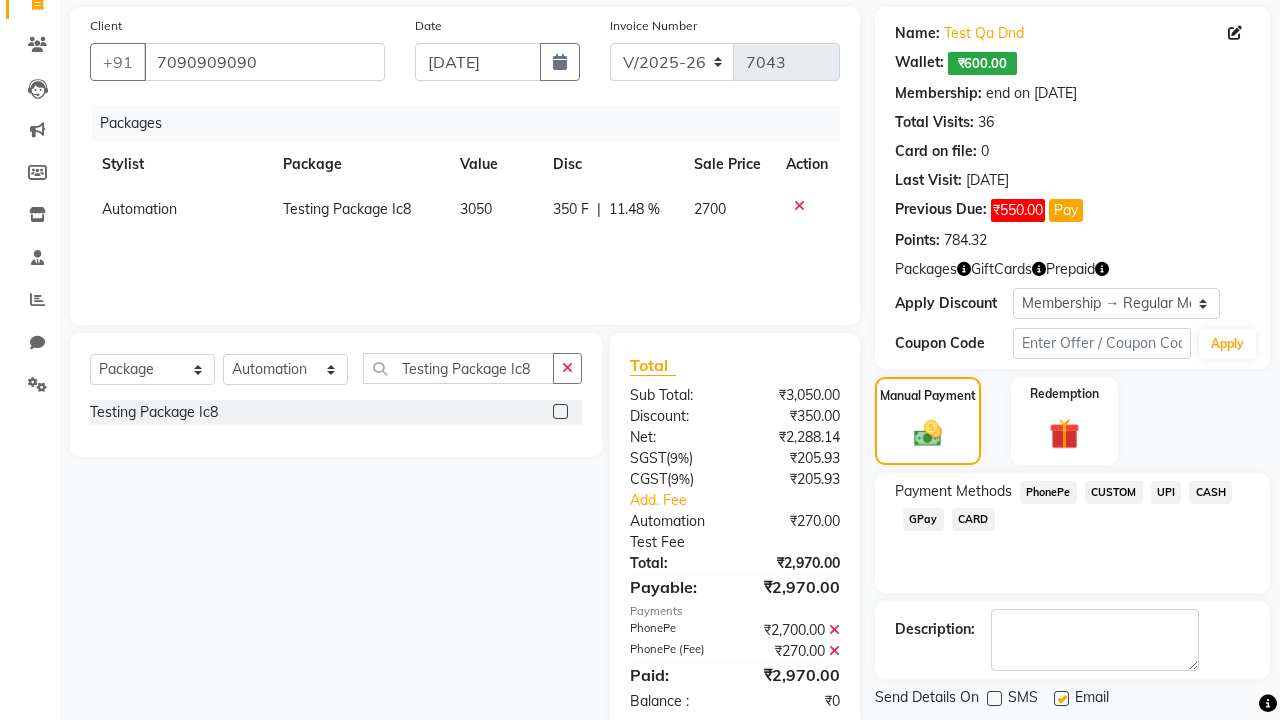 click 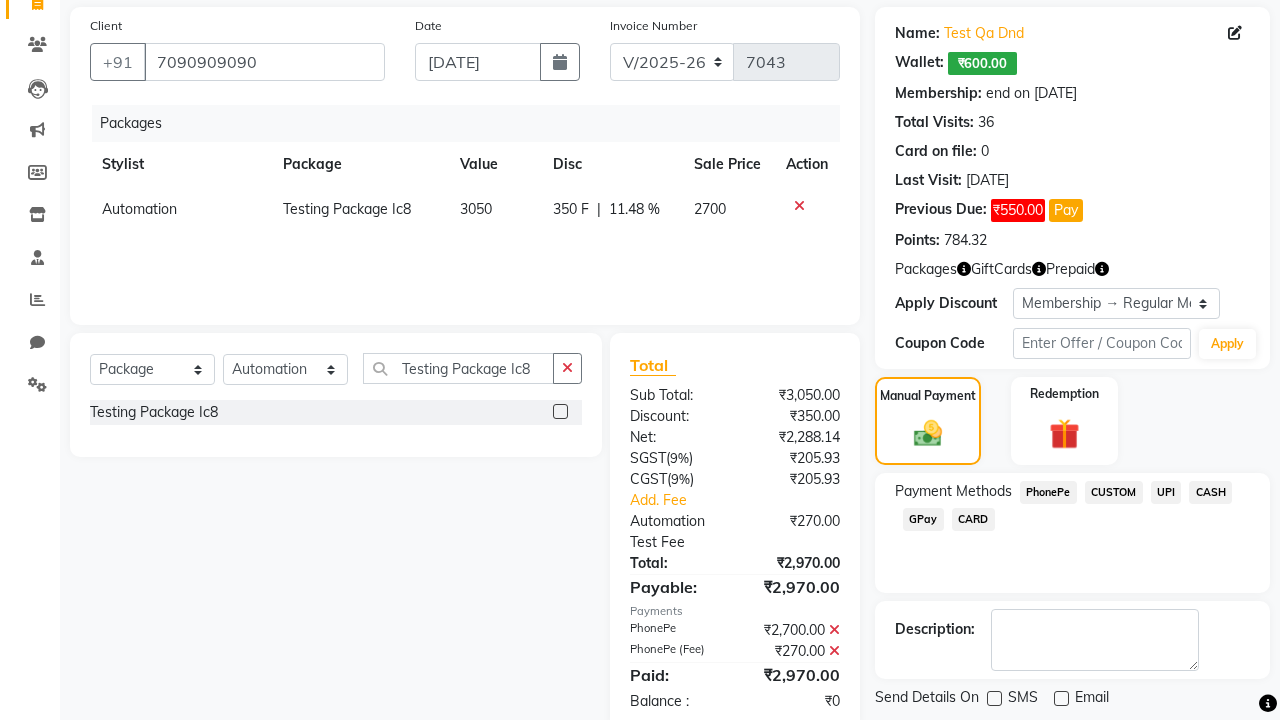 click on "Checkout" 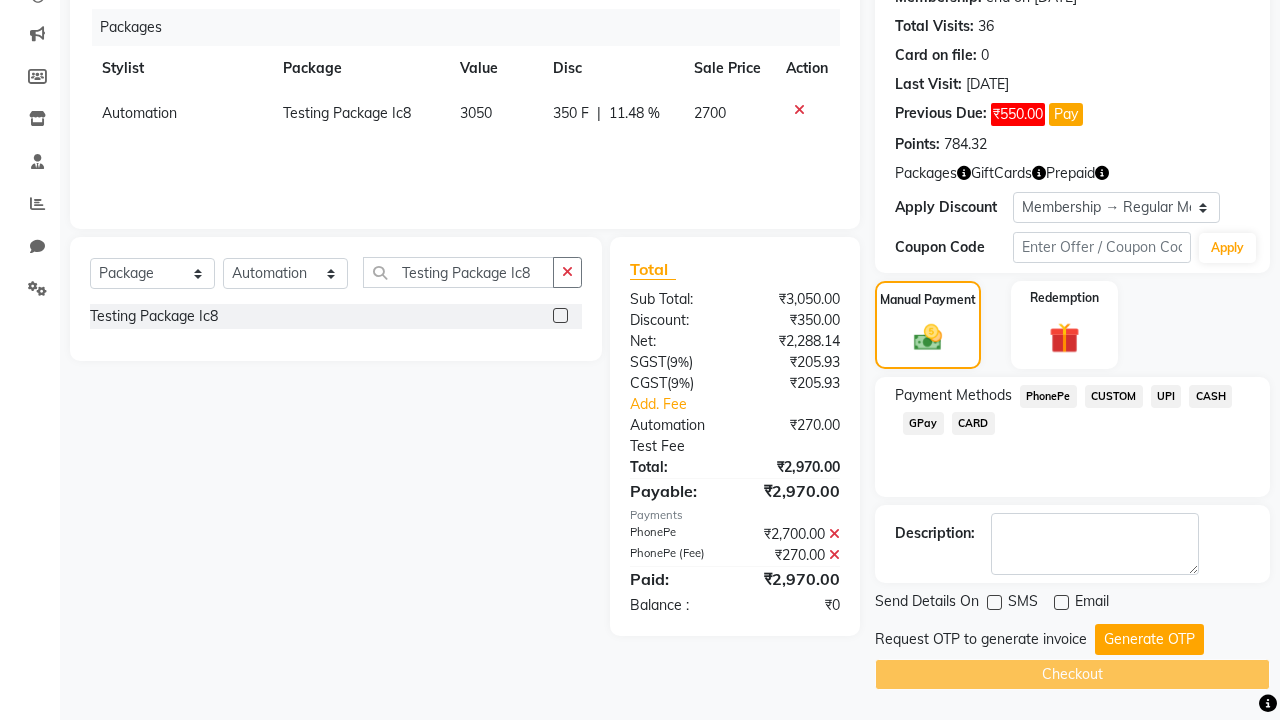 click on "Admin" at bounding box center (1220, -203) 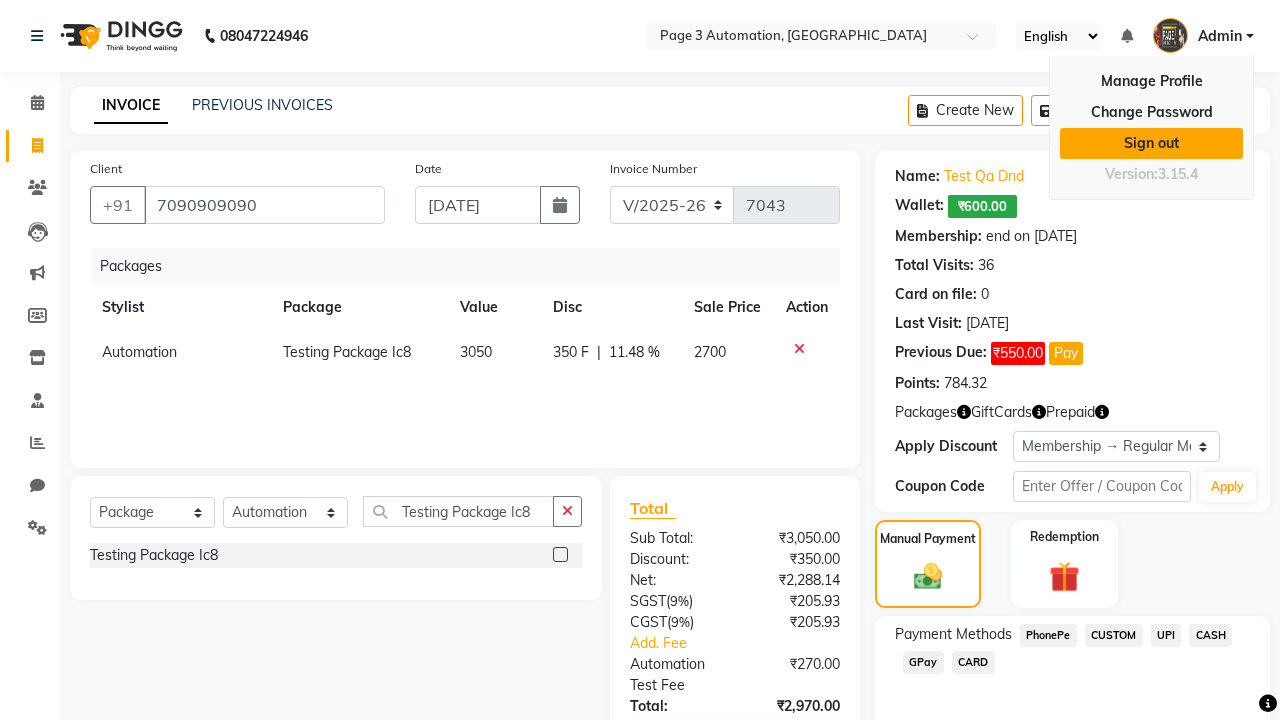 click on "Sign out" at bounding box center [1151, 143] 